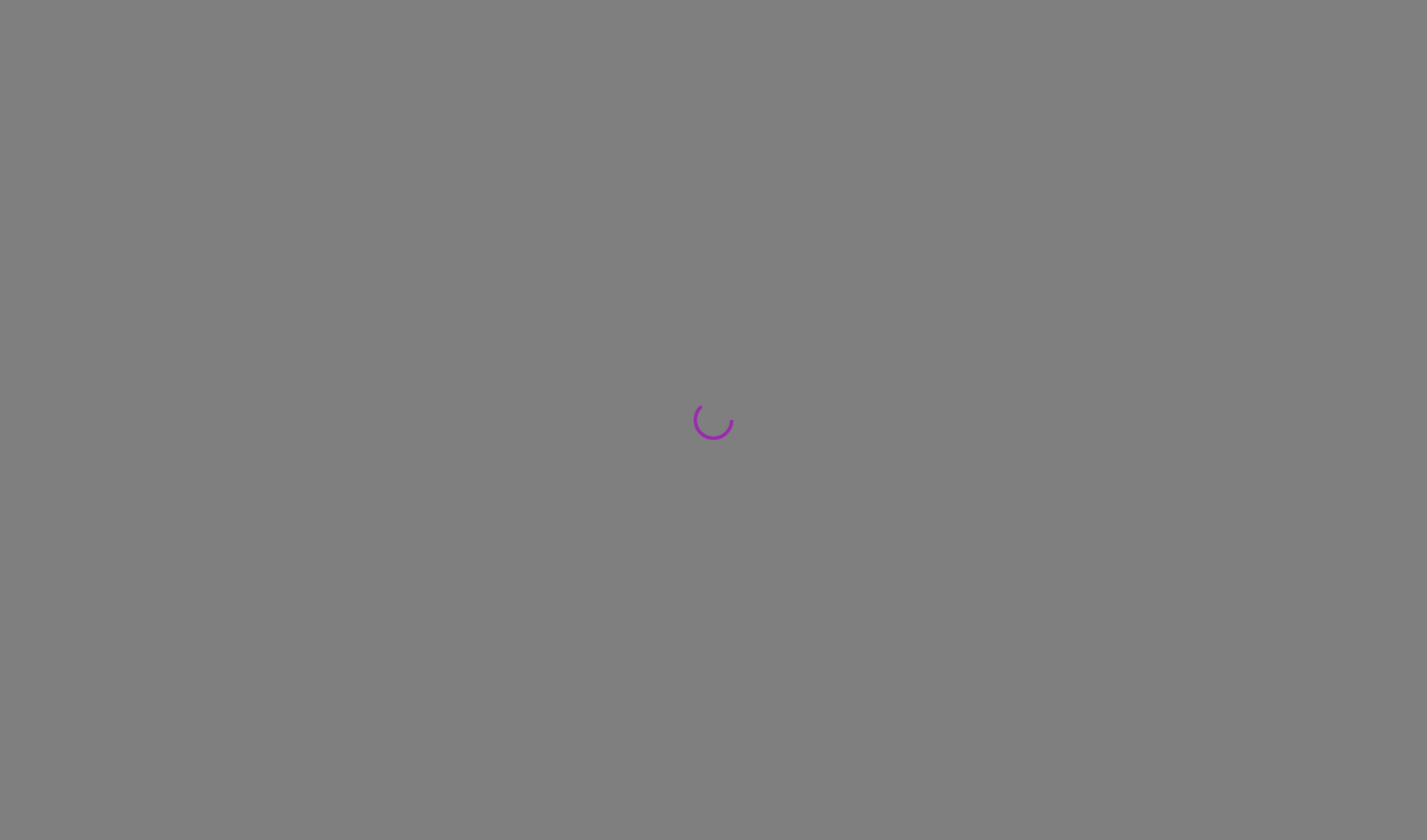 scroll, scrollTop: 0, scrollLeft: 0, axis: both 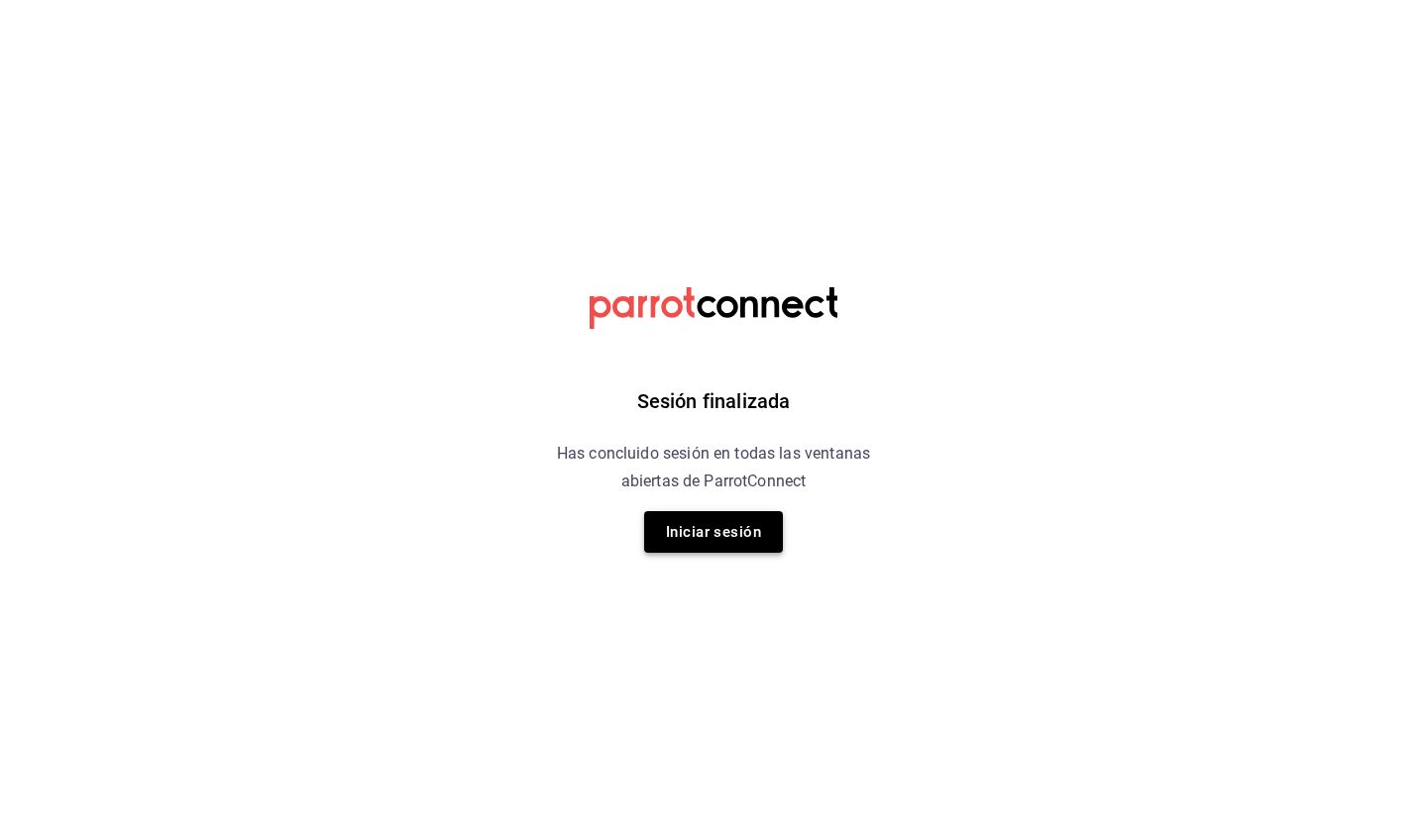 click on "Iniciar sesión" at bounding box center [714, 532] 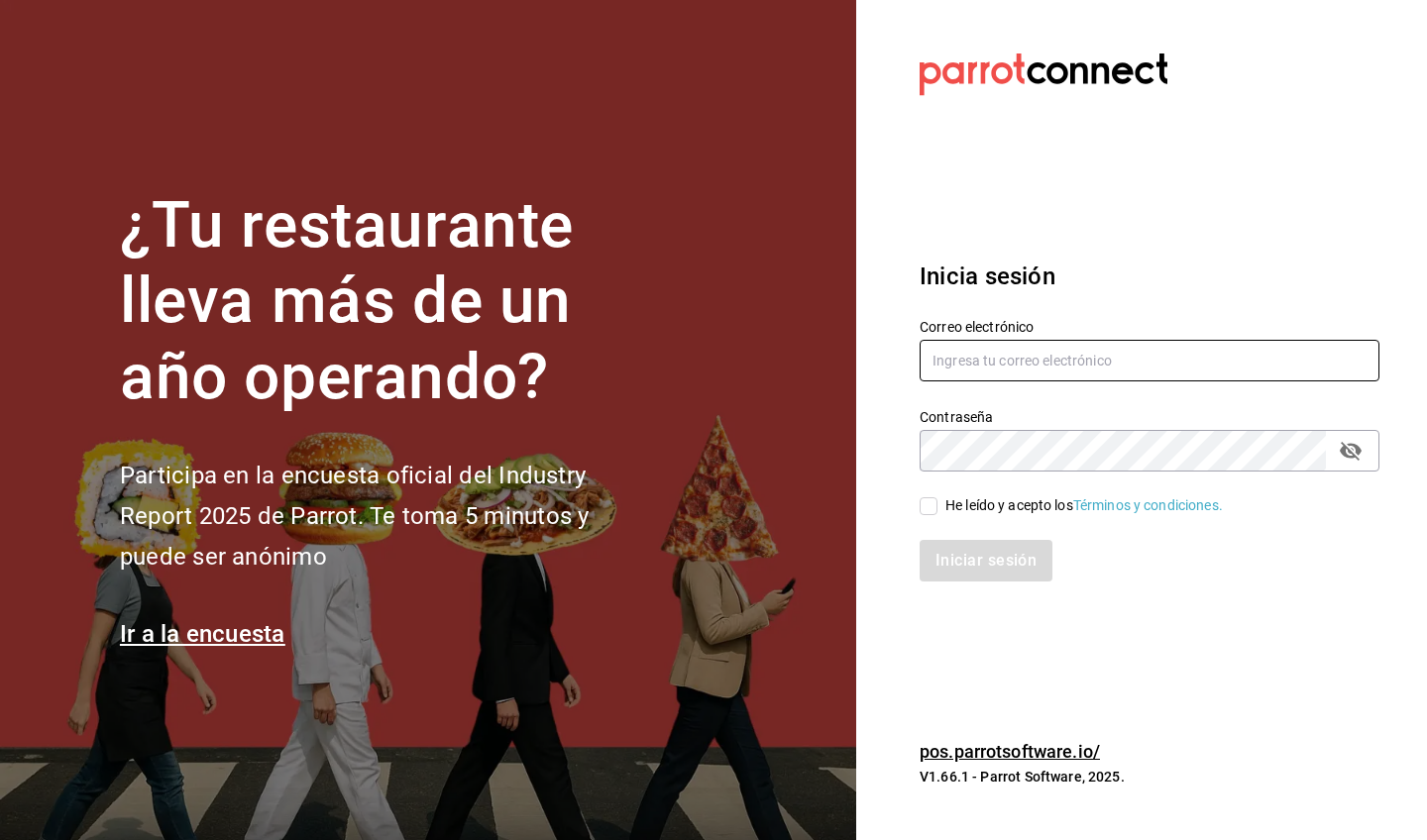 type on "[EMAIL]" 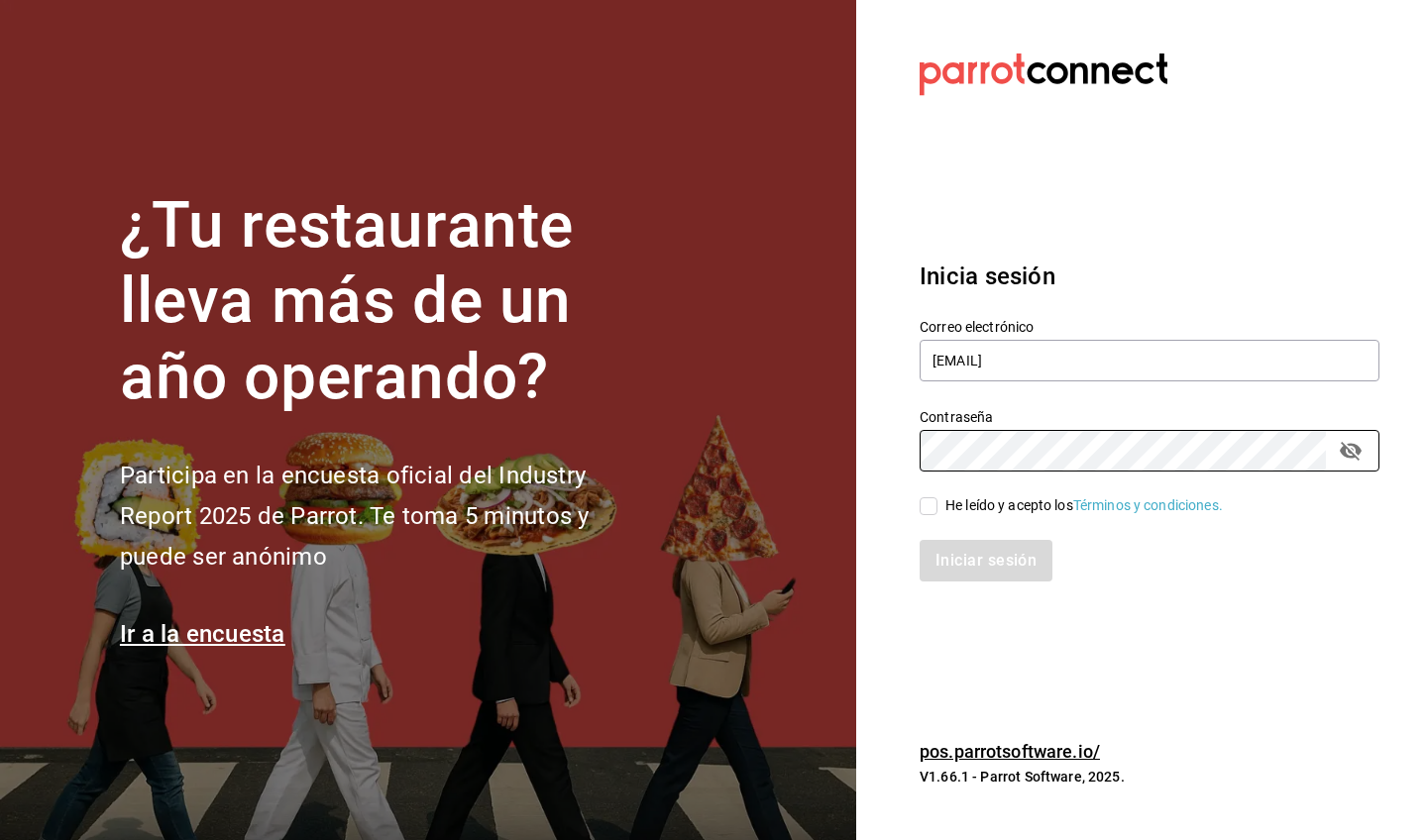 click on "He leído y acepto los  Términos y condiciones." at bounding box center (929, 506) 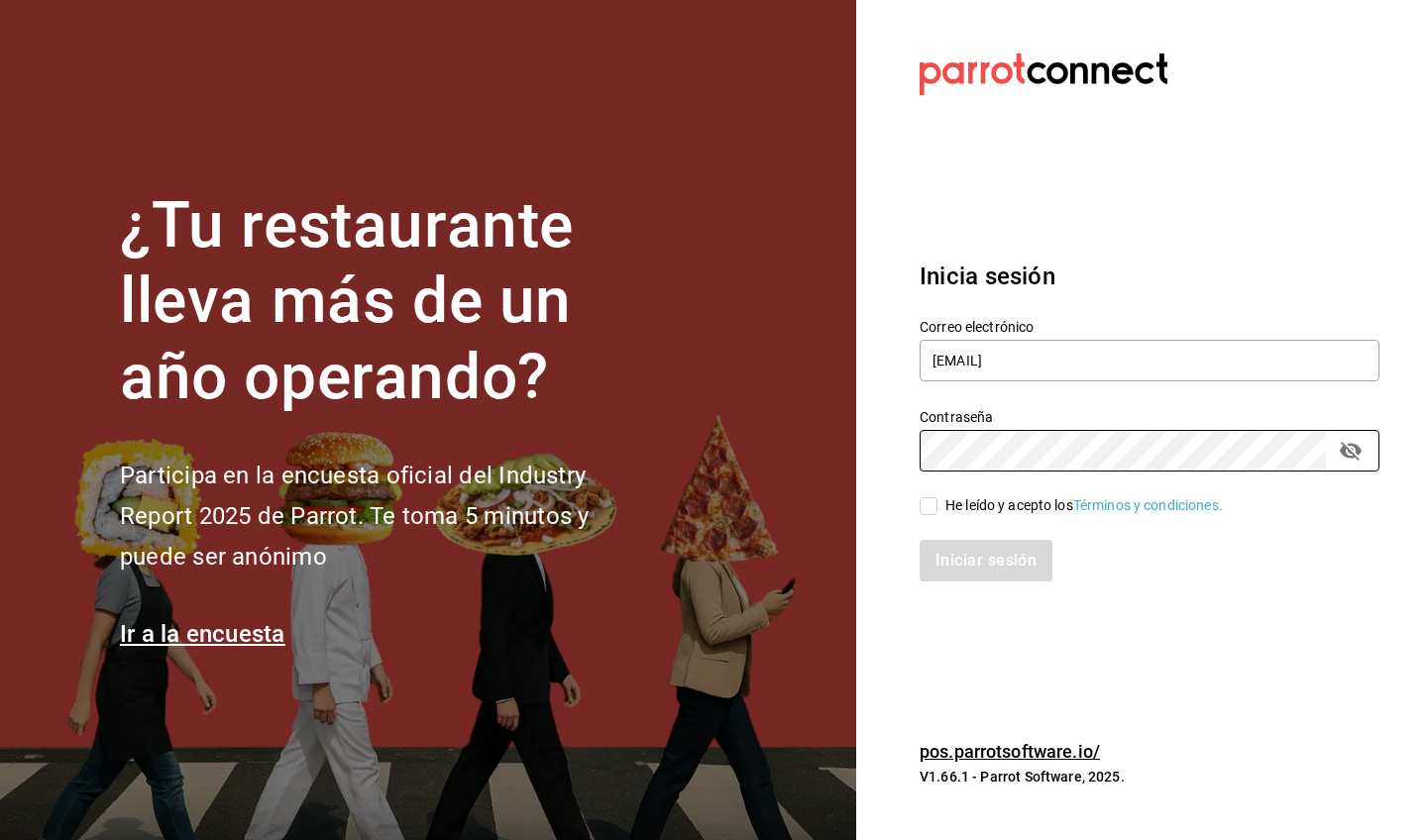 checkbox on "true" 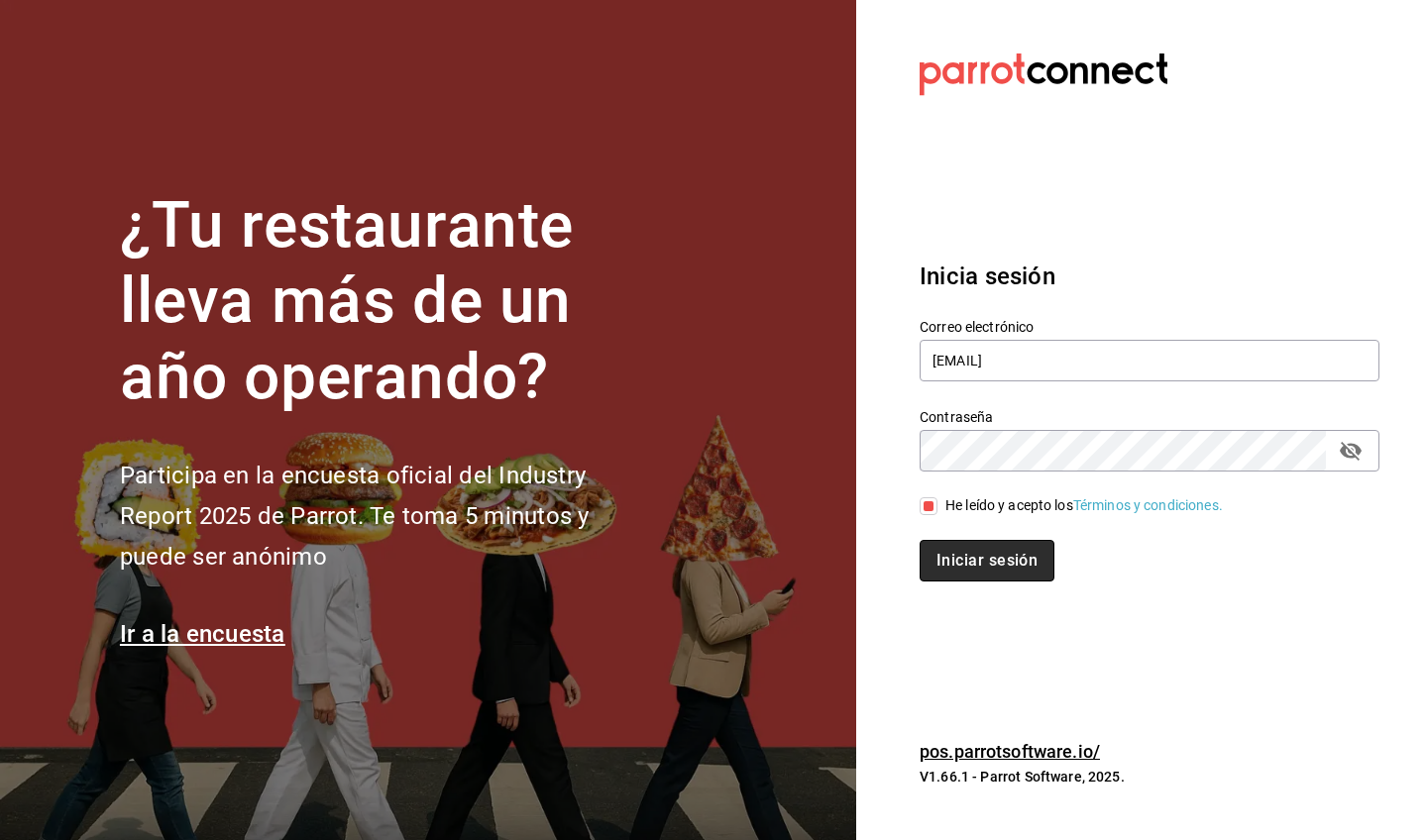 click on "Iniciar sesión" at bounding box center [987, 561] 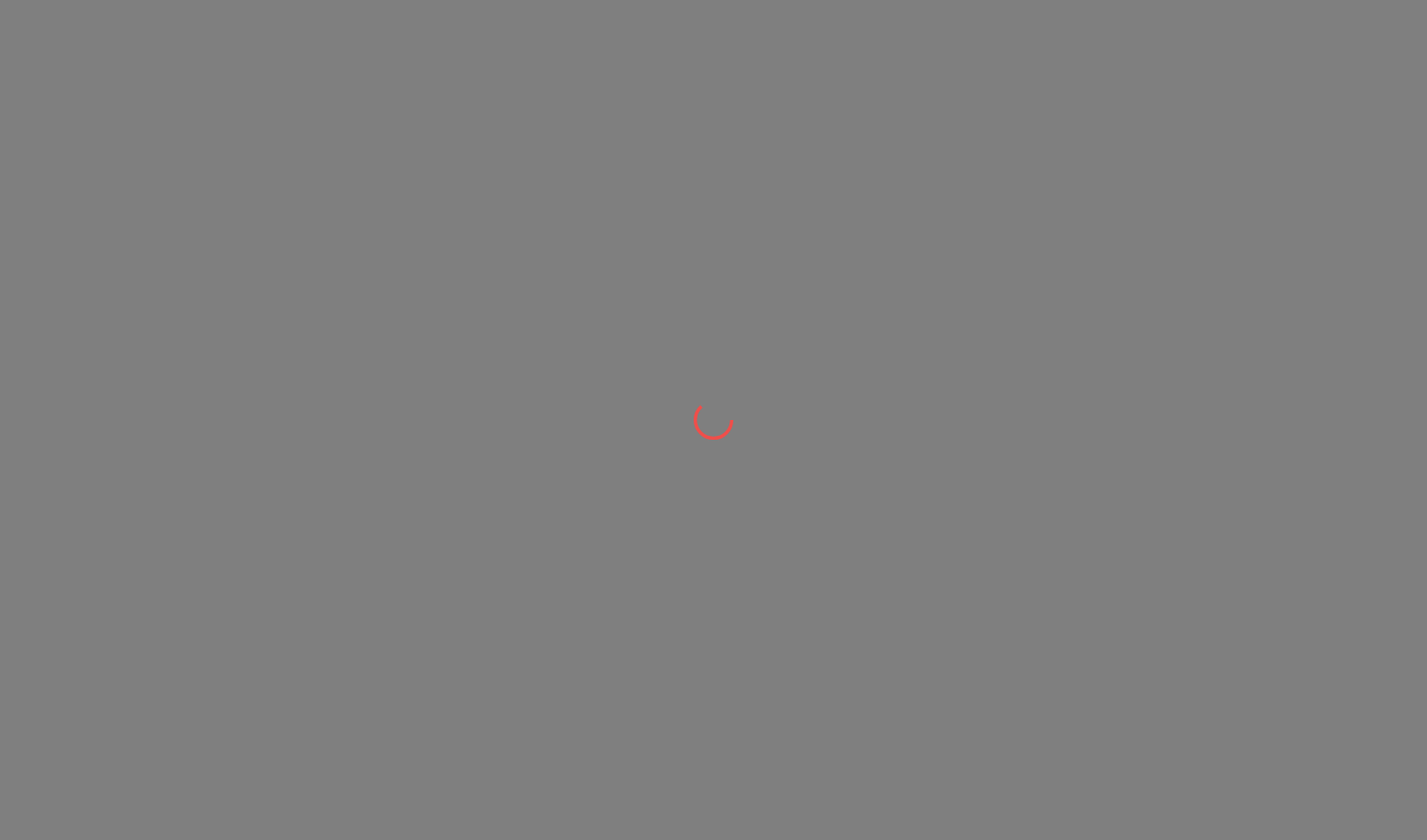 scroll, scrollTop: 0, scrollLeft: 0, axis: both 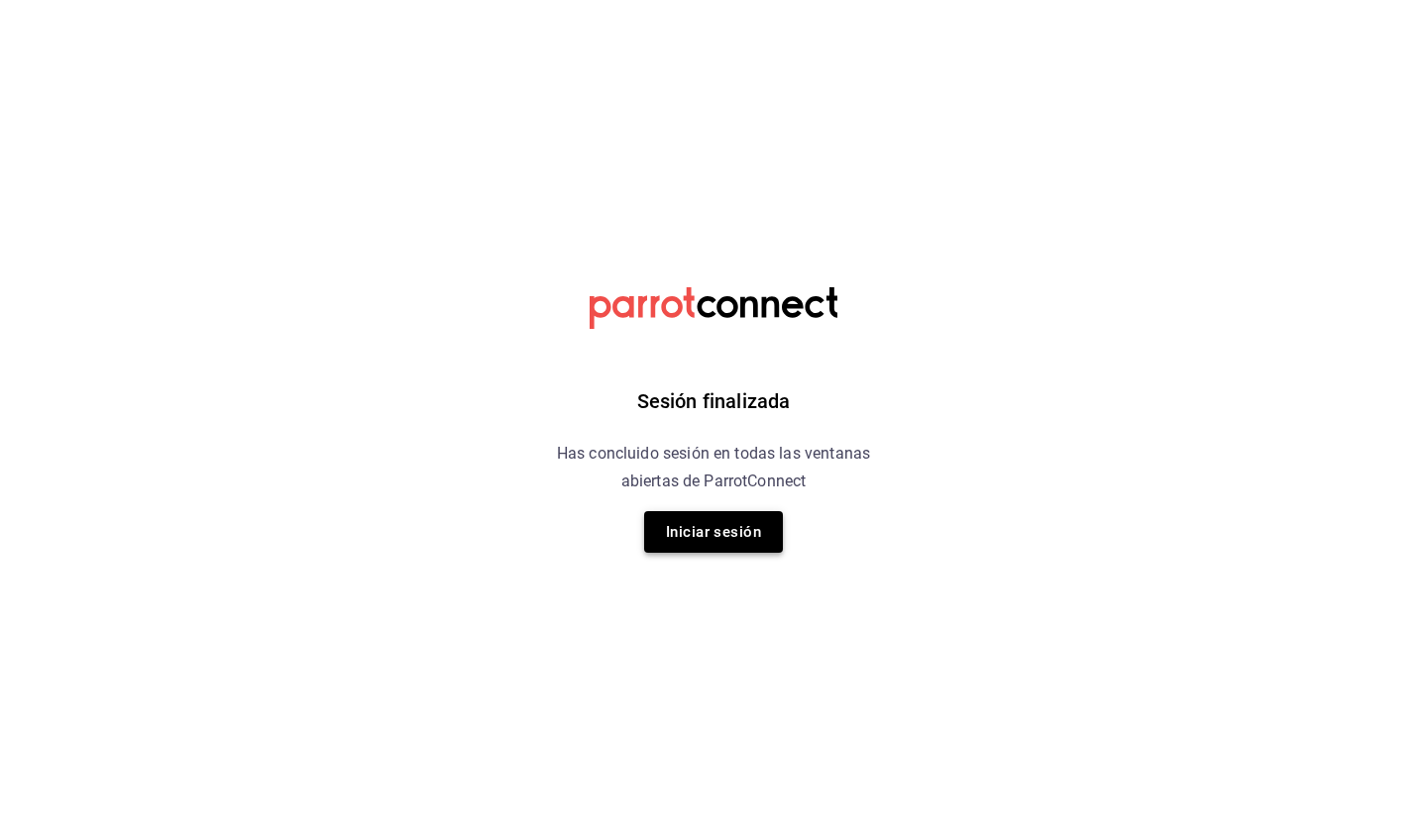click on "Iniciar sesión" at bounding box center [714, 532] 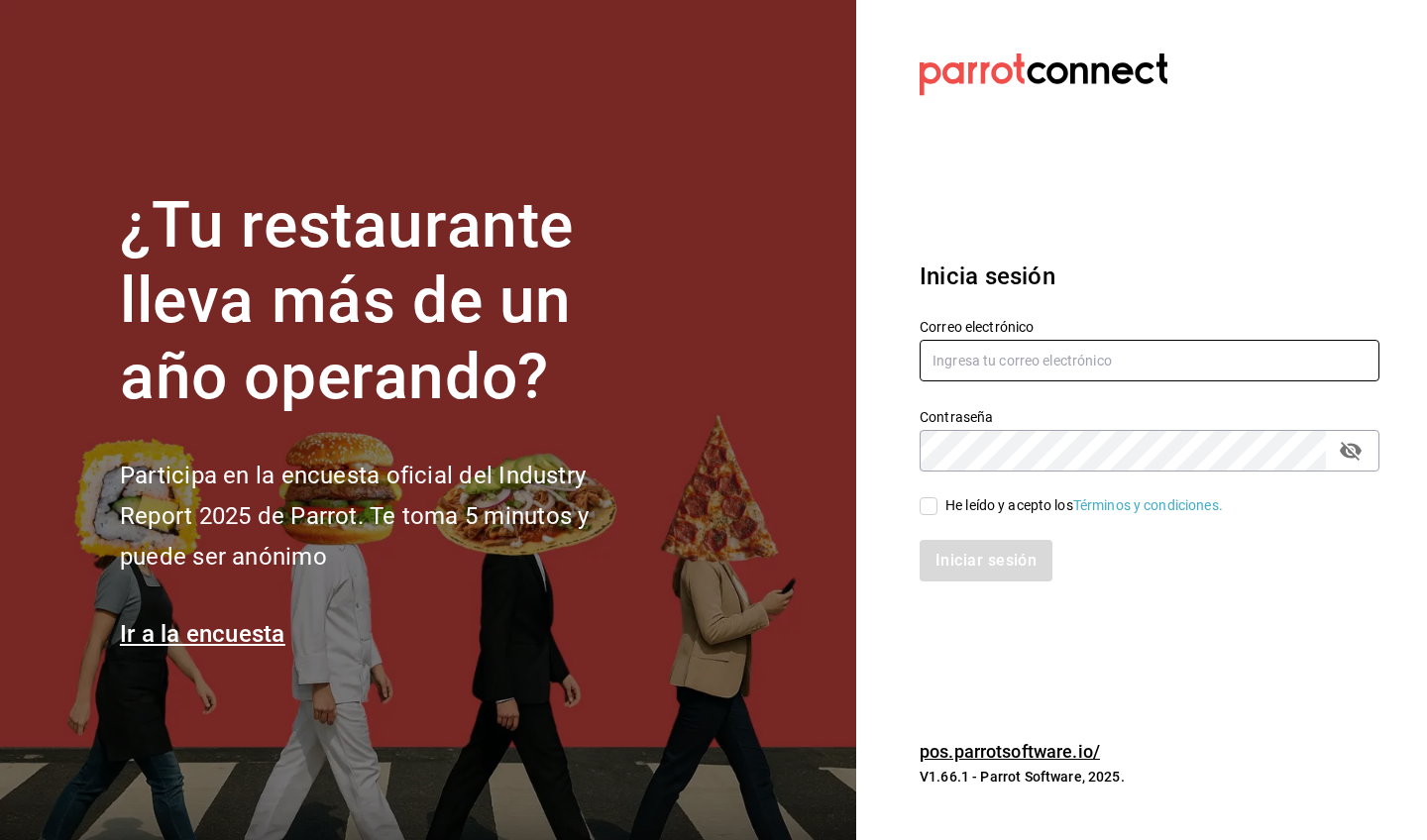 type on "hotaru@grupocosteno.com" 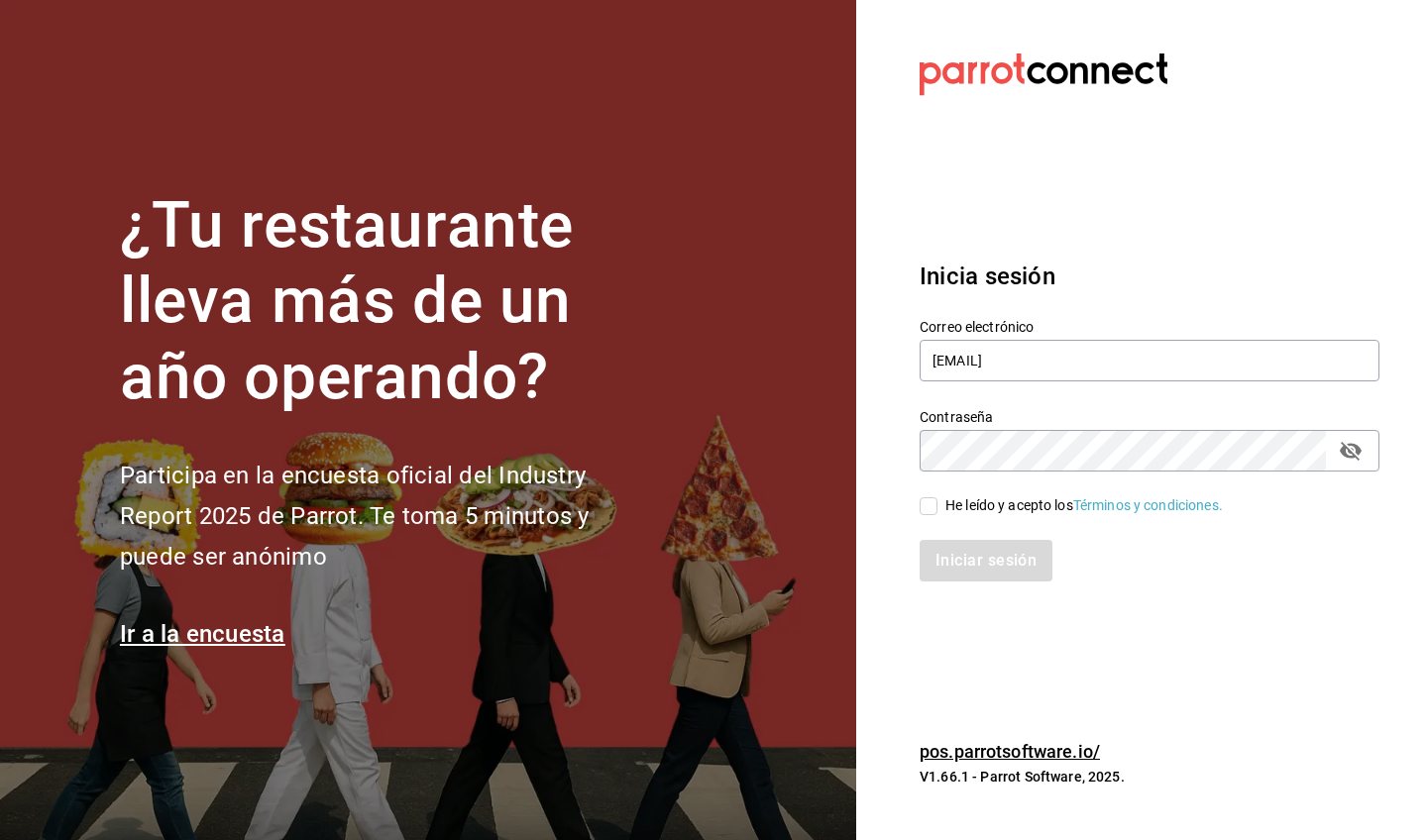 click on "He leído y acepto los  Términos y condiciones." at bounding box center (929, 506) 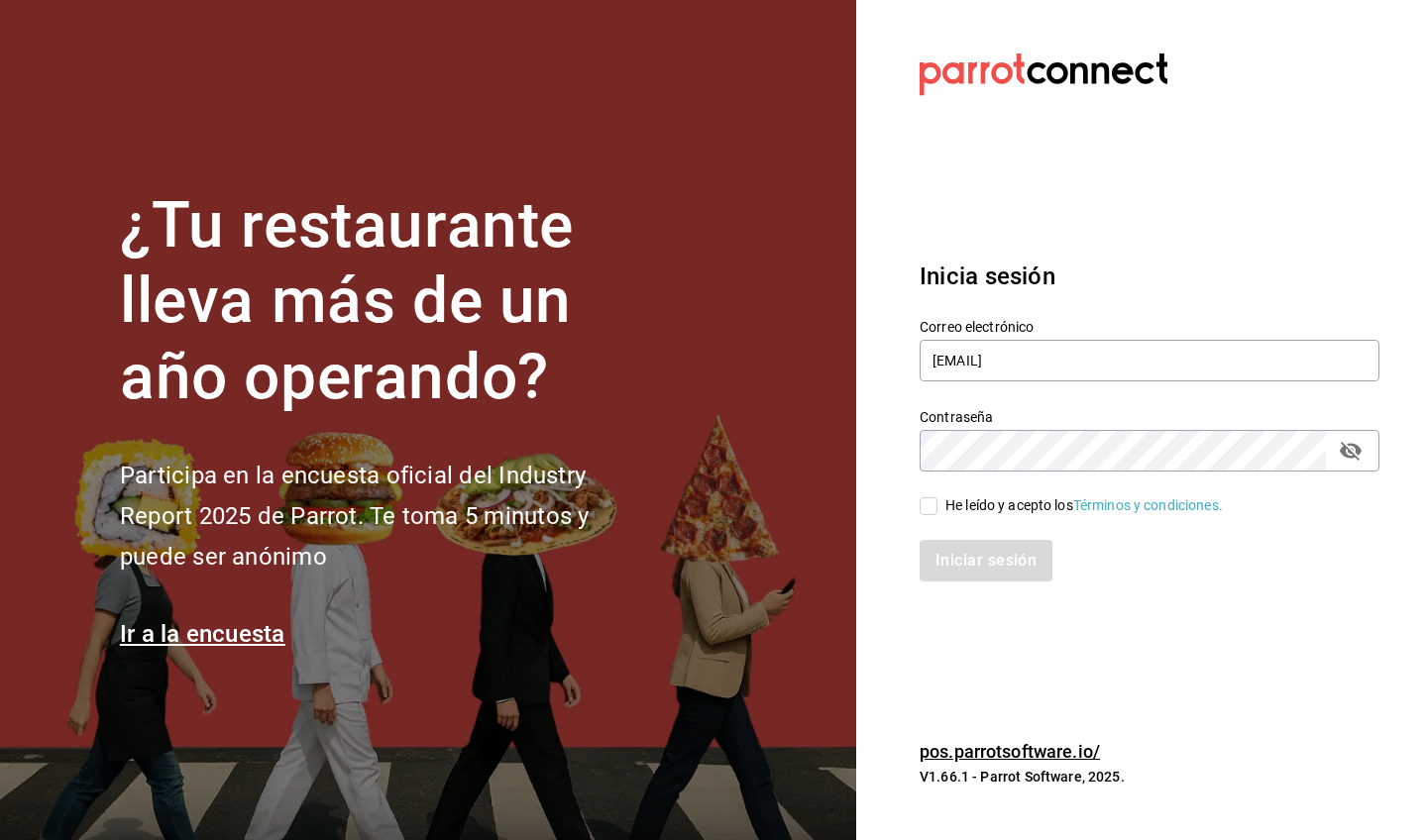 checkbox on "true" 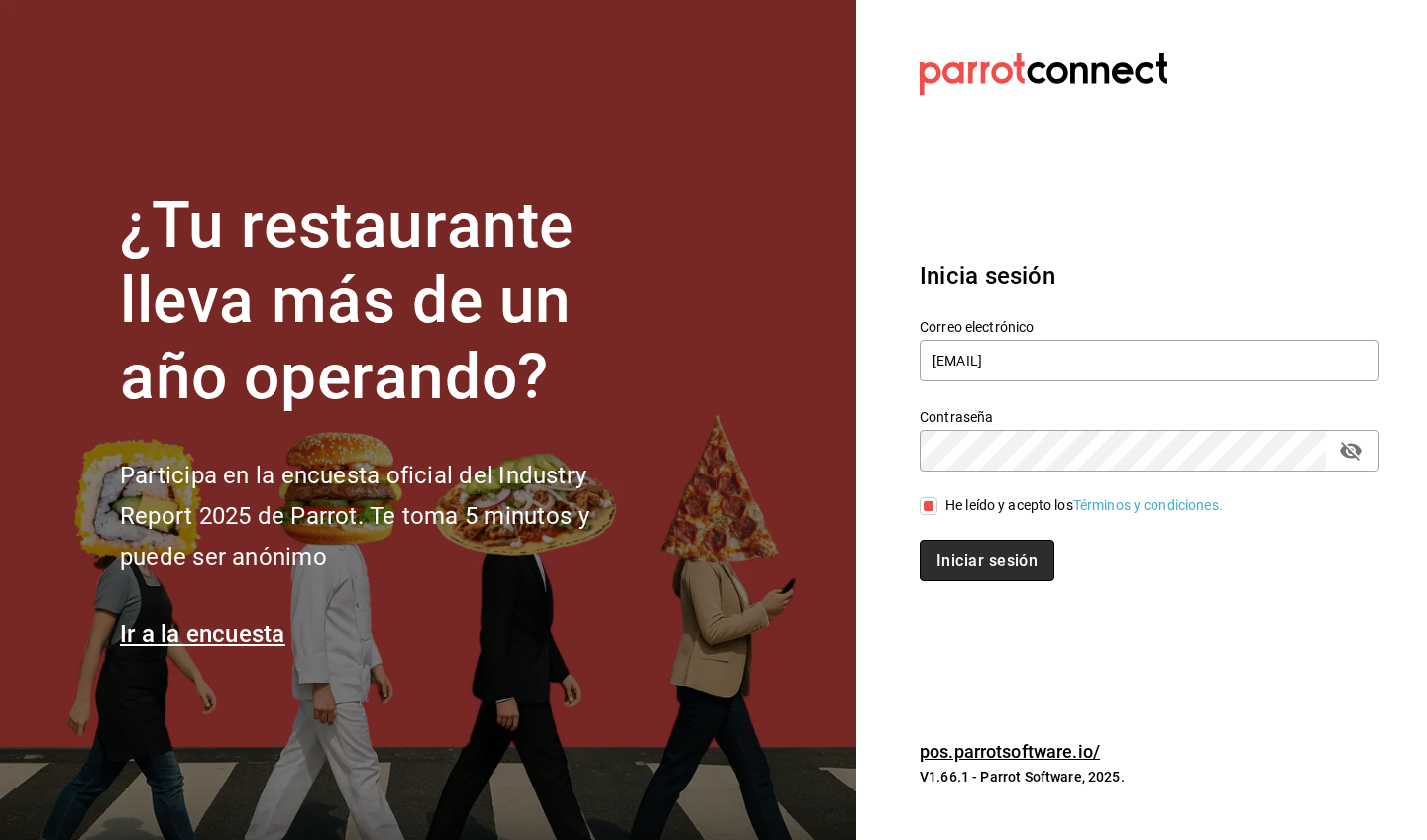 click on "Iniciar sesión" at bounding box center [987, 561] 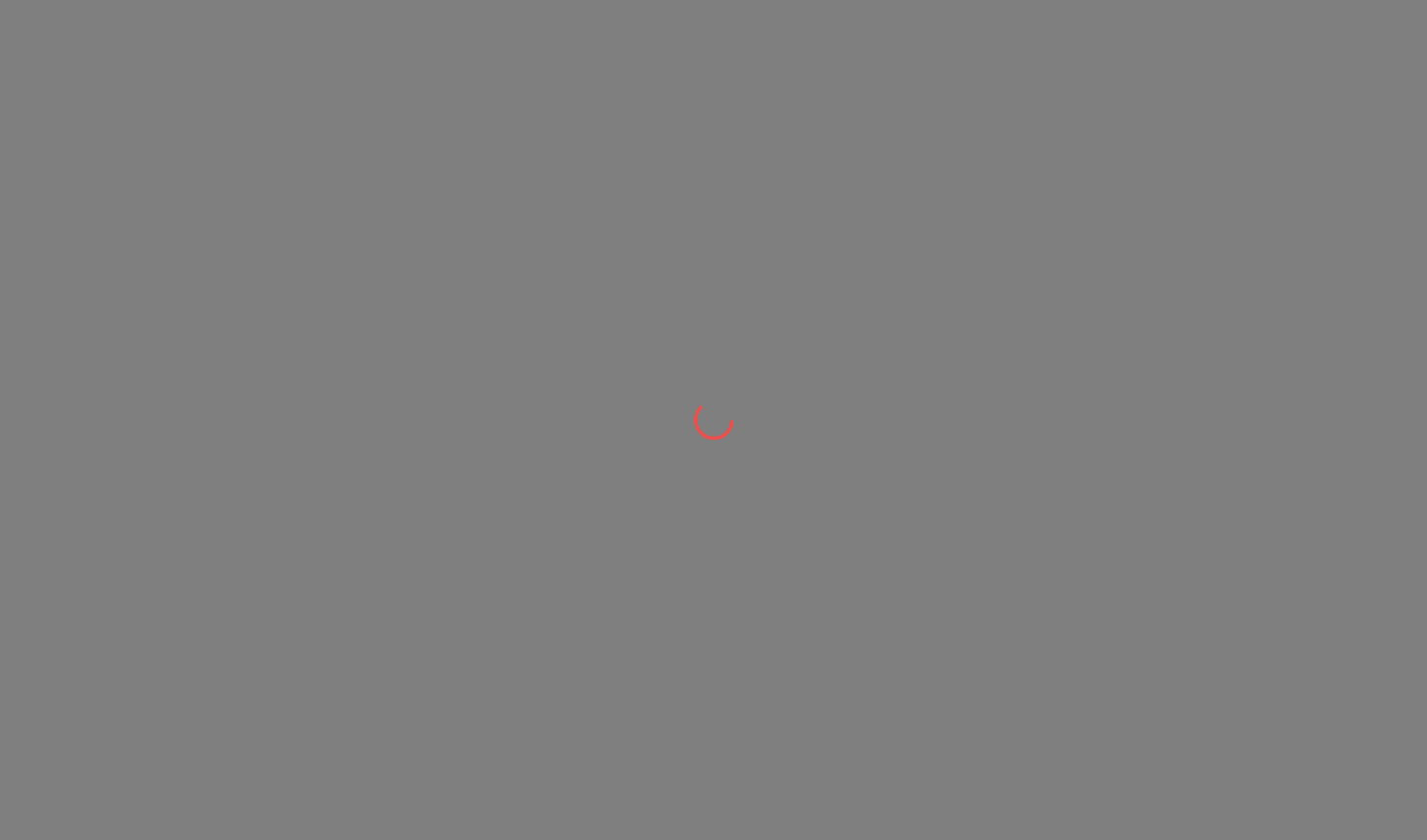 scroll, scrollTop: 0, scrollLeft: 0, axis: both 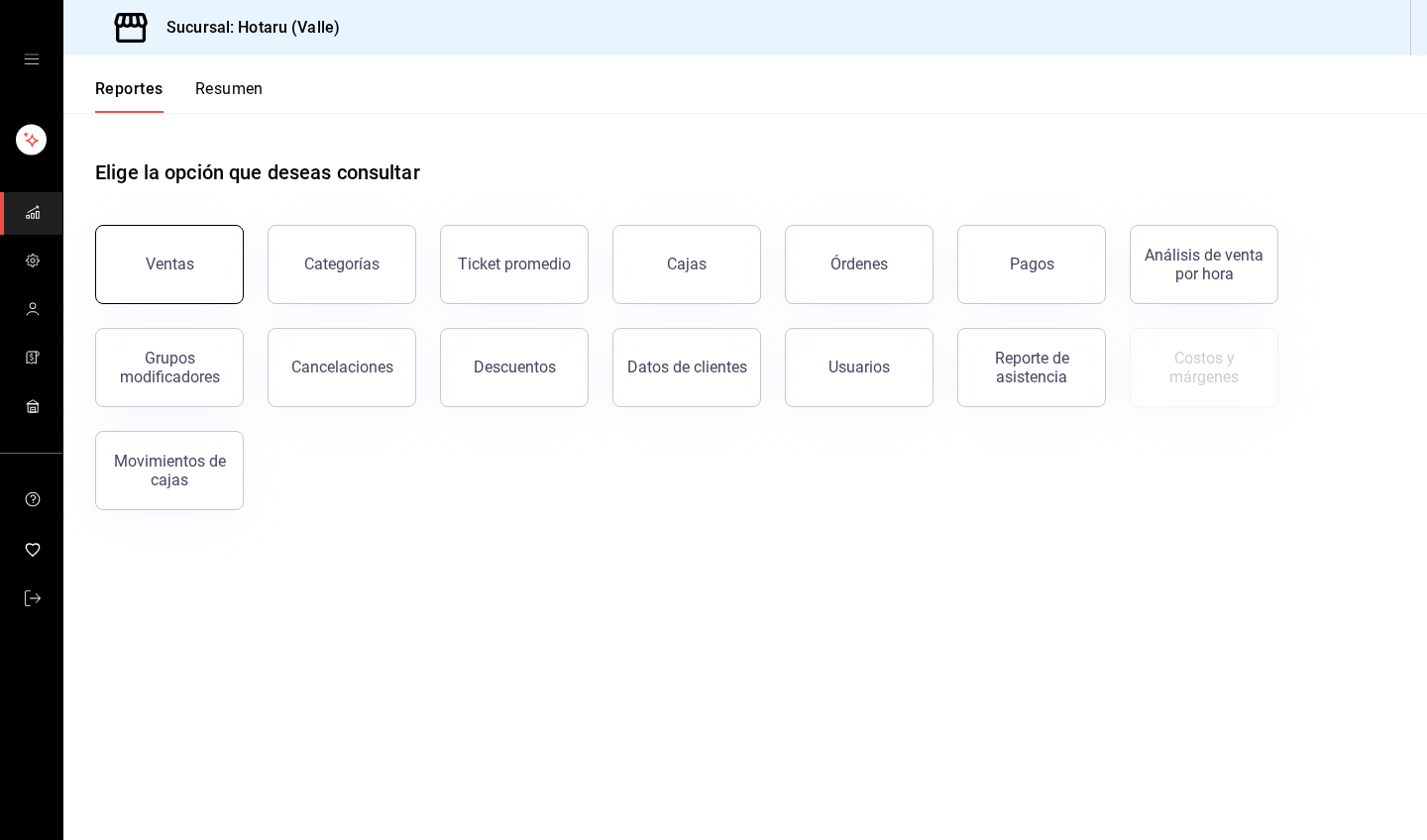 click on "Ventas" at bounding box center [169, 263] 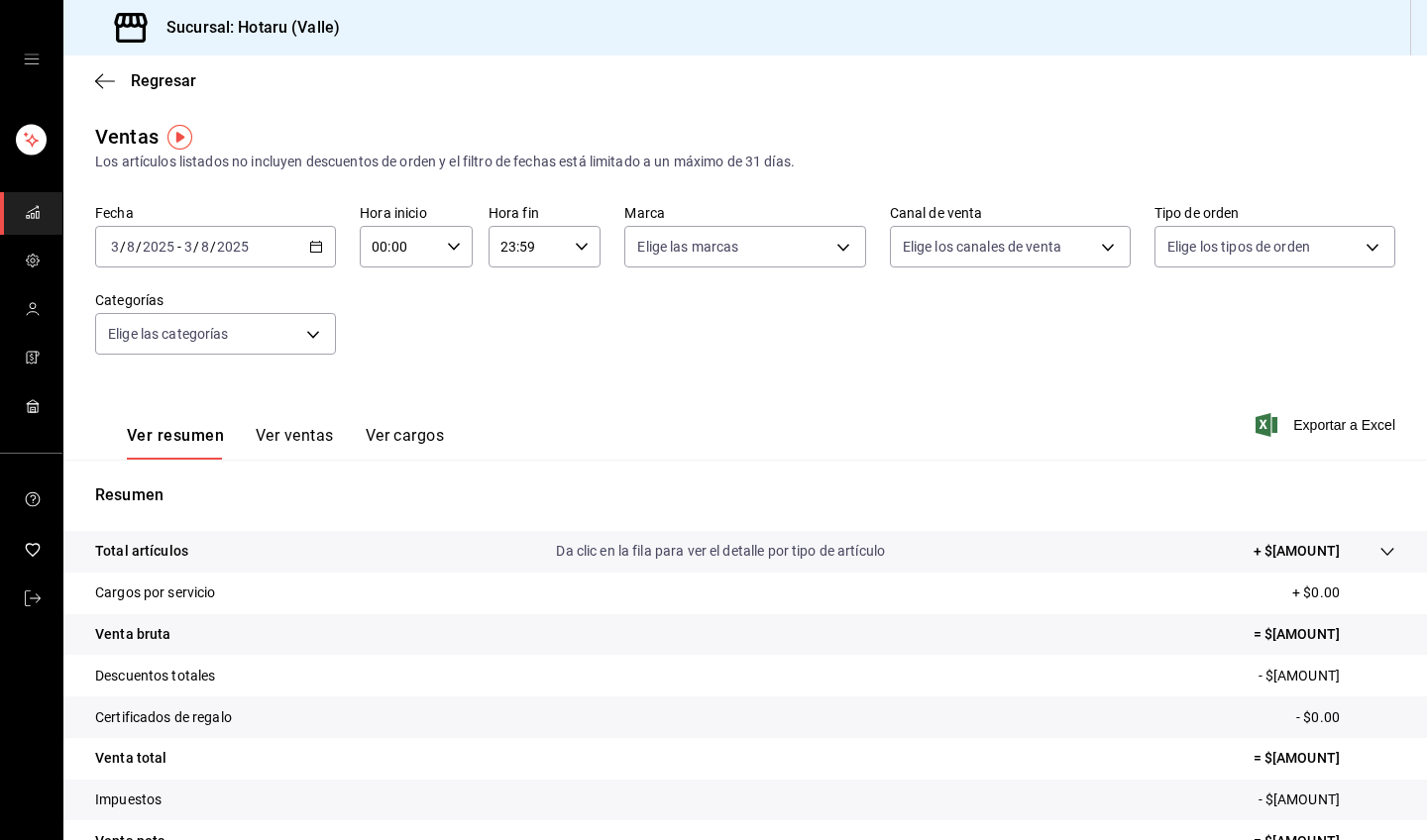 click 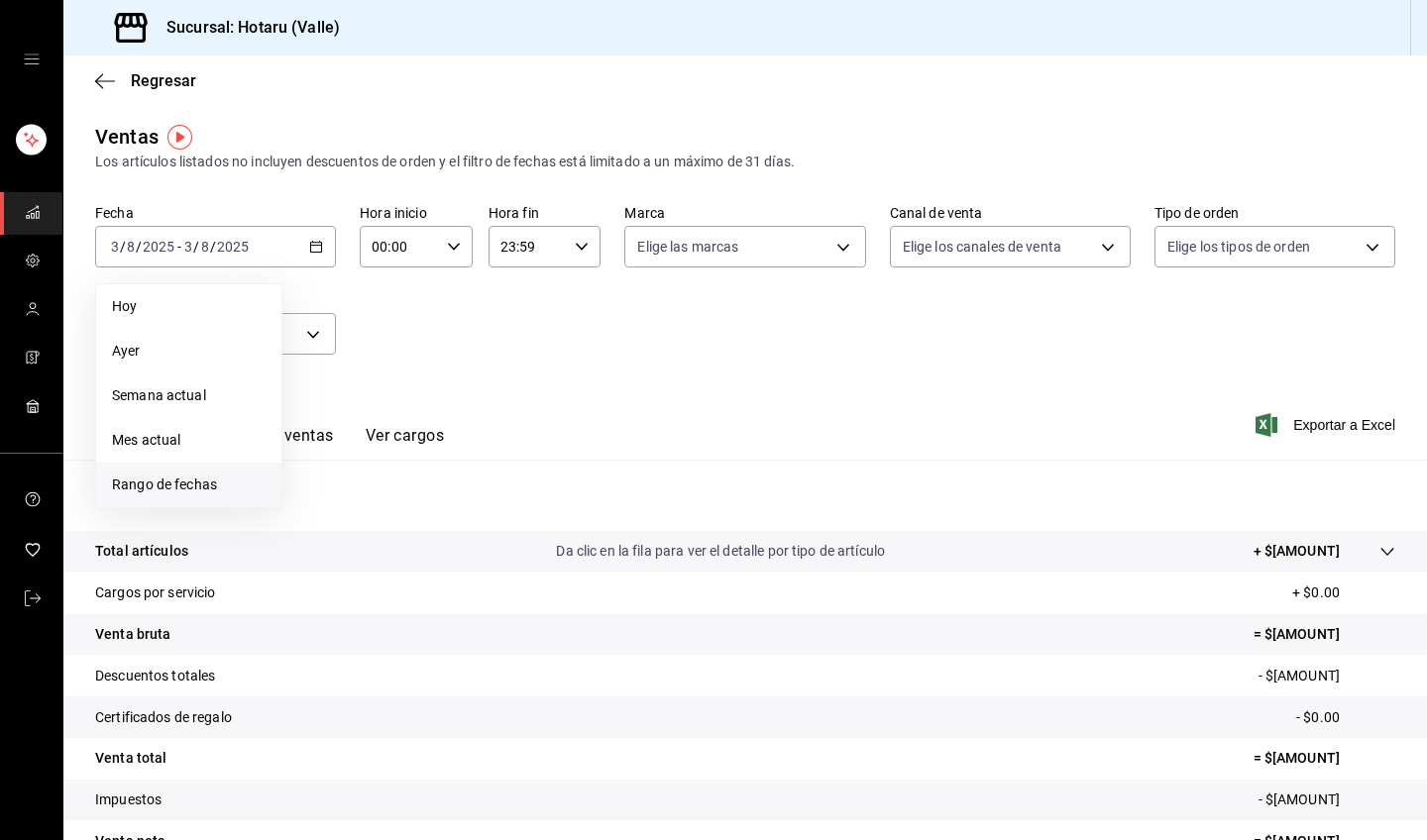 click on "Rango de fechas" at bounding box center (188, 484) 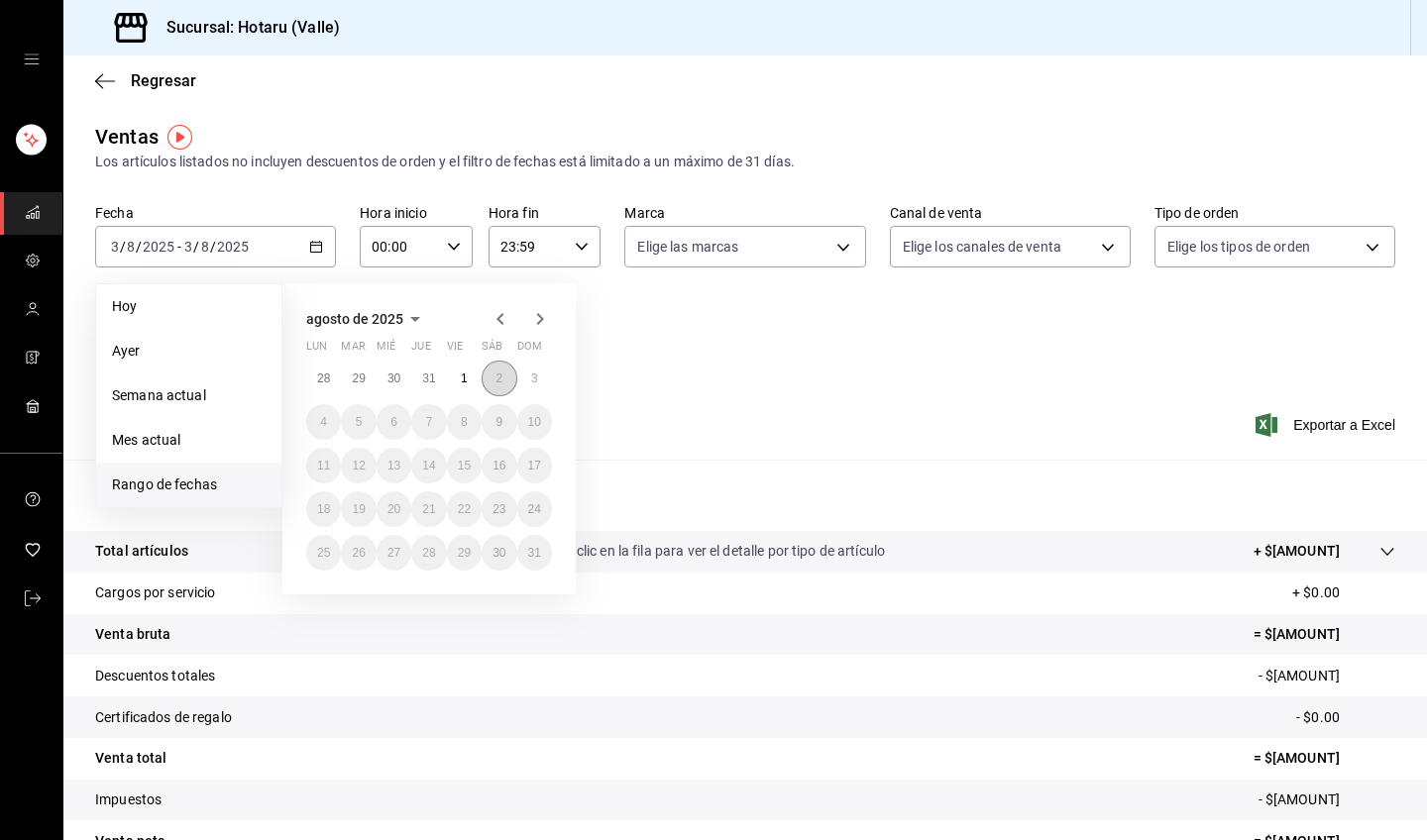 click on "2" at bounding box center [498, 378] 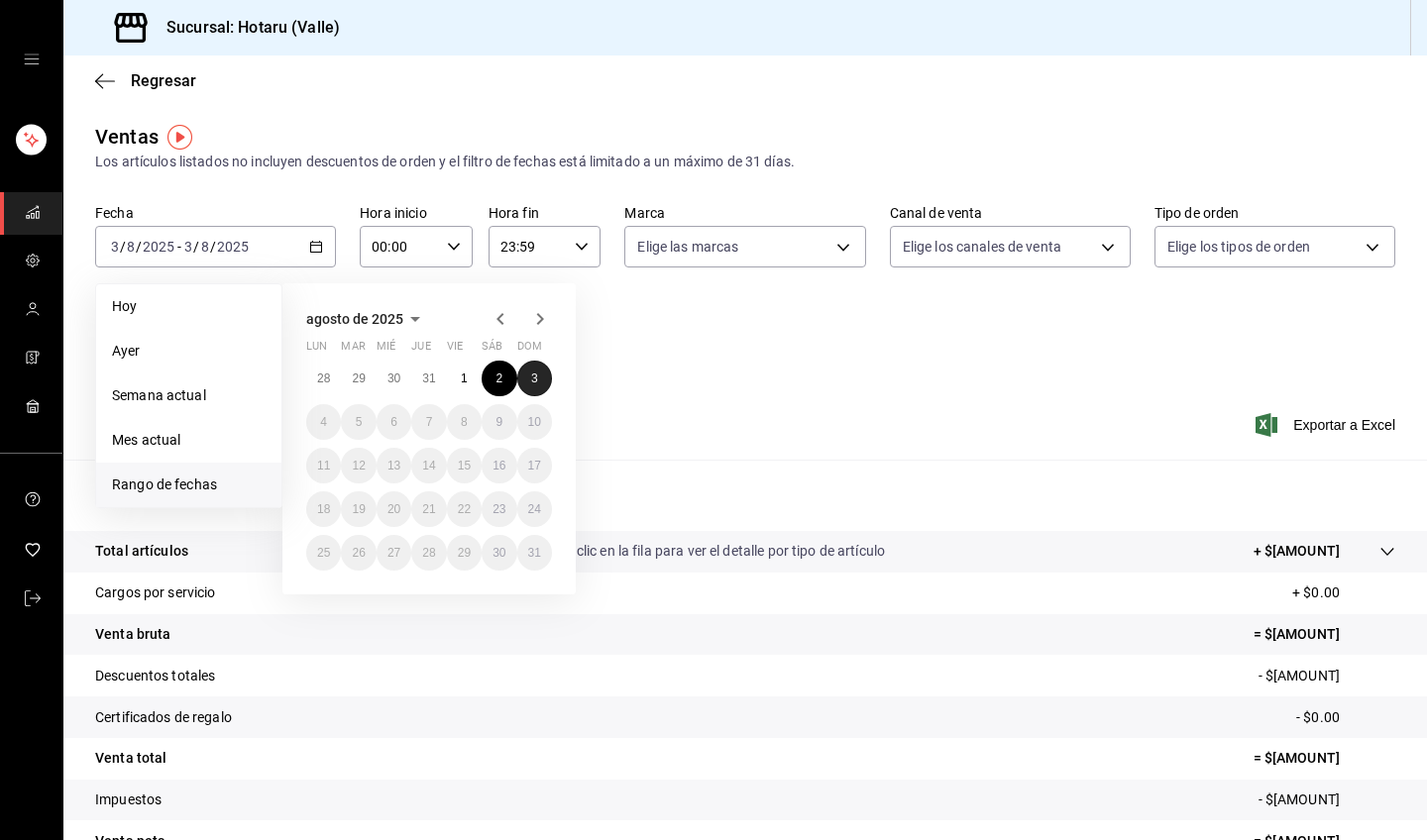 click on "3" at bounding box center [534, 378] 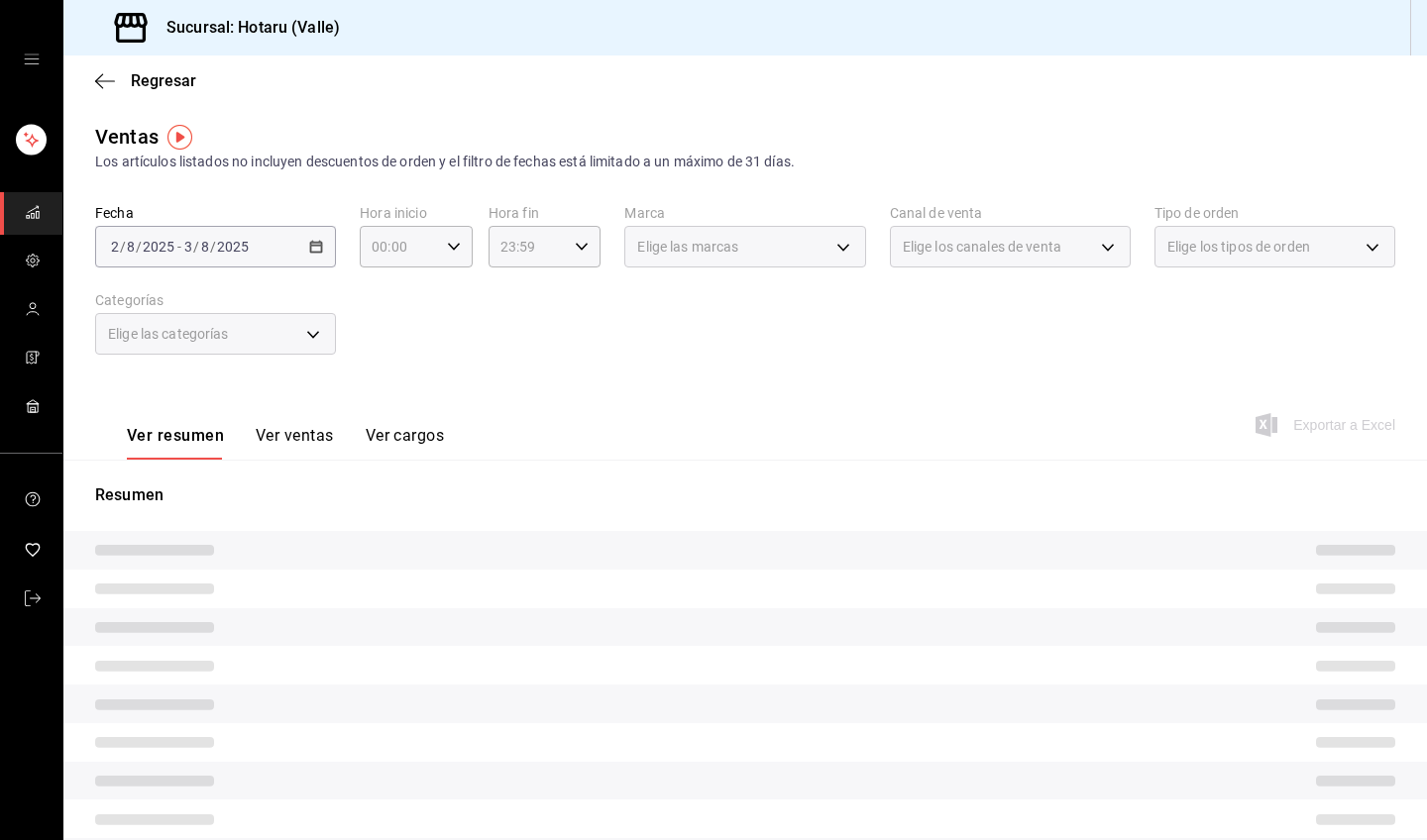 click on "Ver ventas" at bounding box center (294, 443) 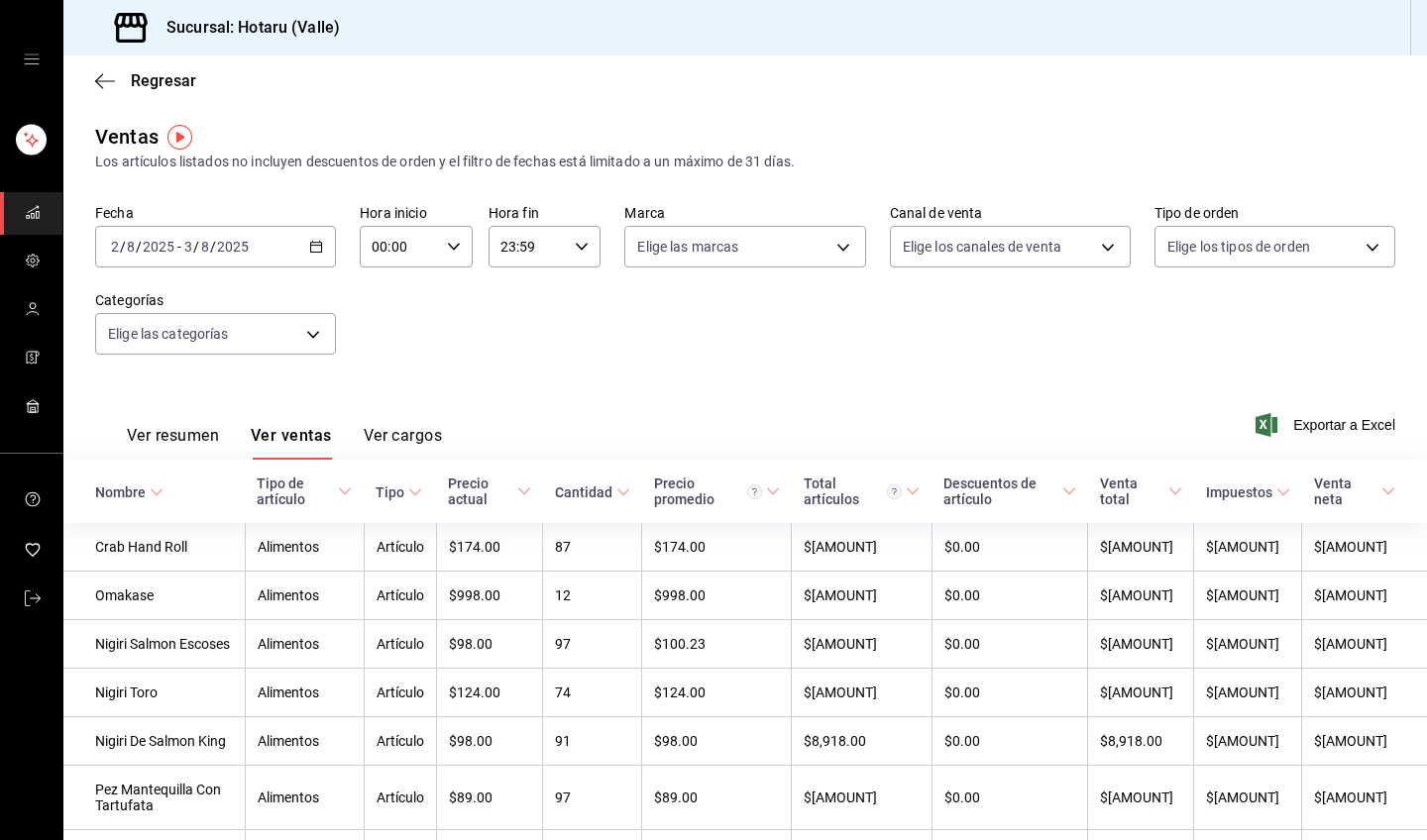 click 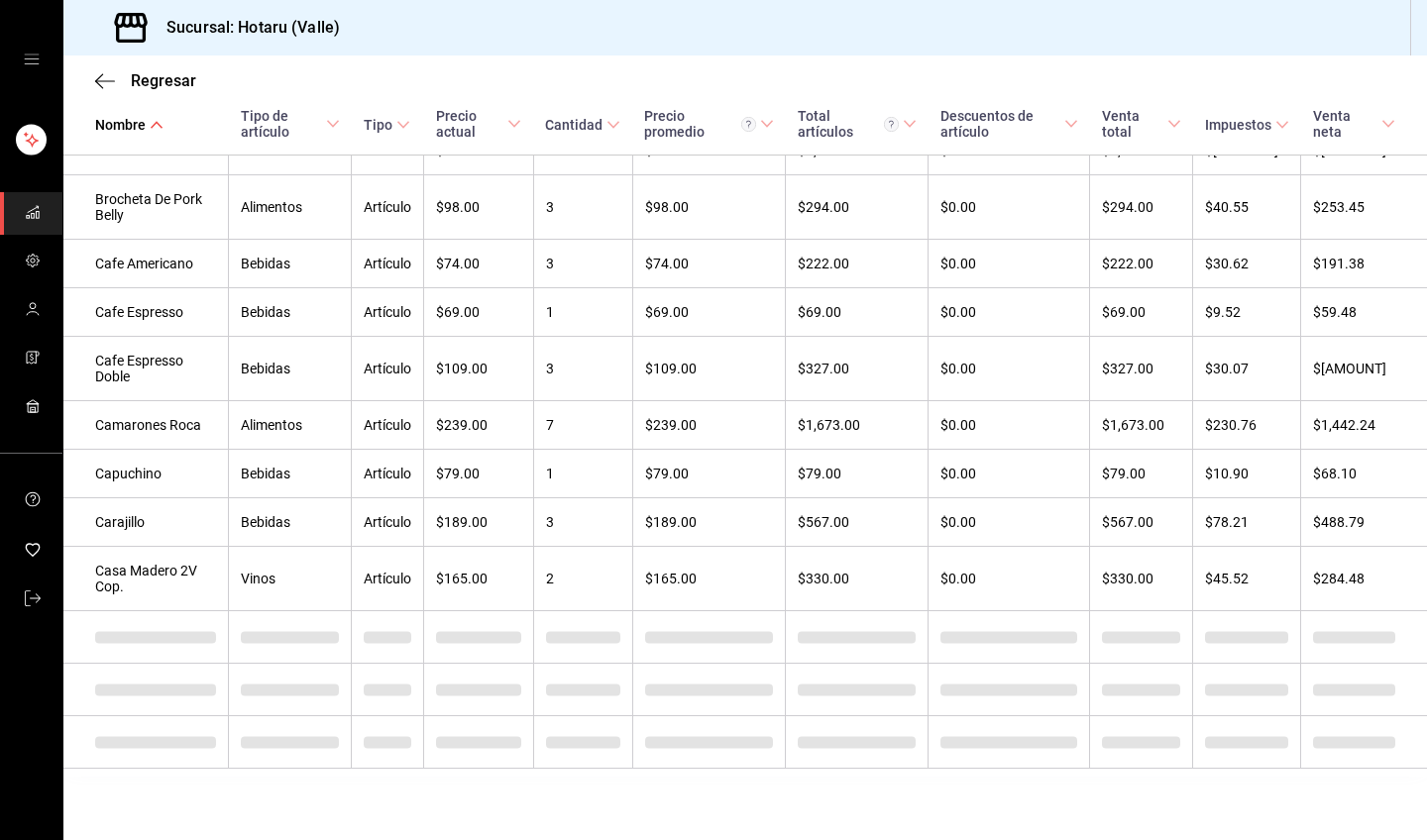scroll, scrollTop: 967, scrollLeft: 0, axis: vertical 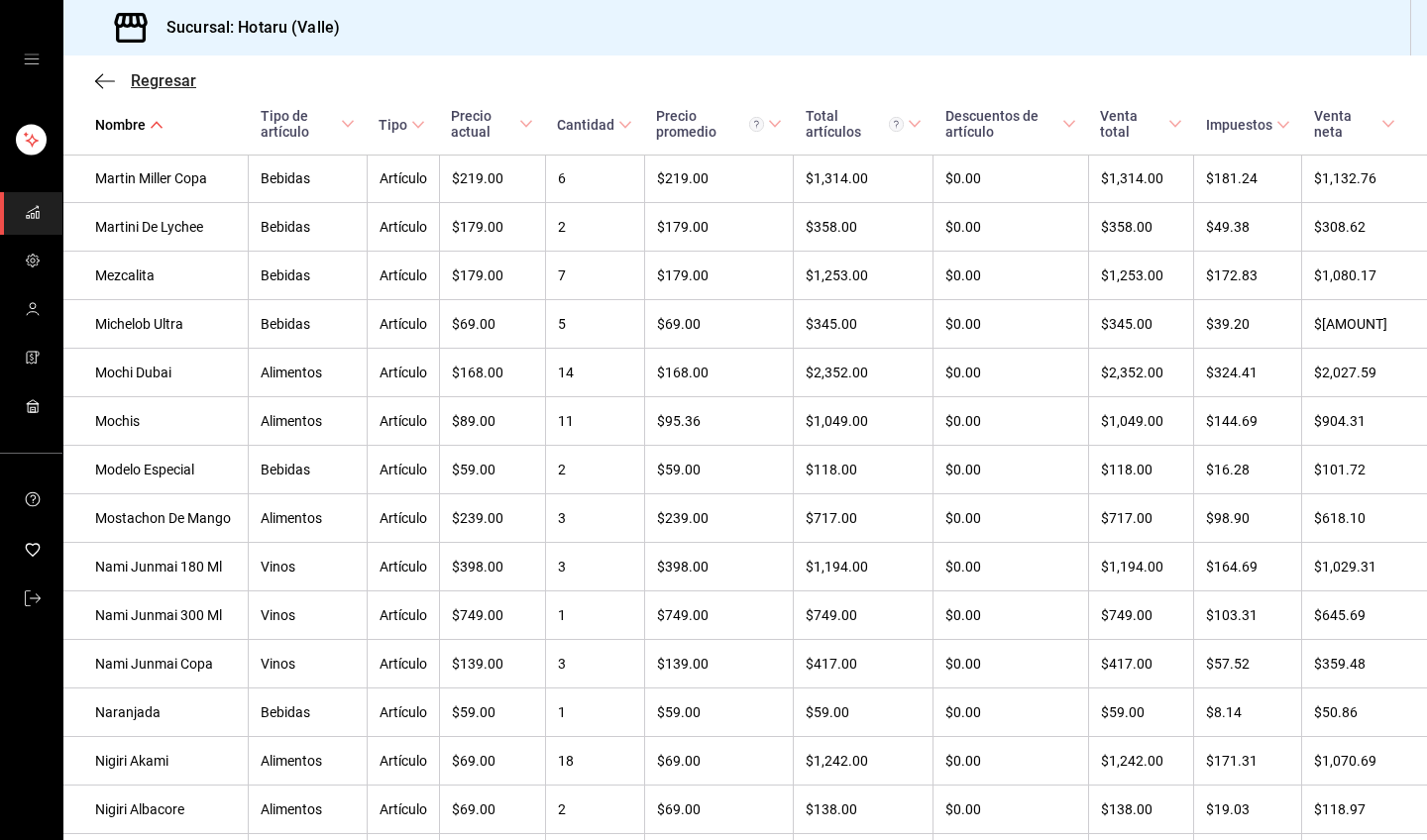 click 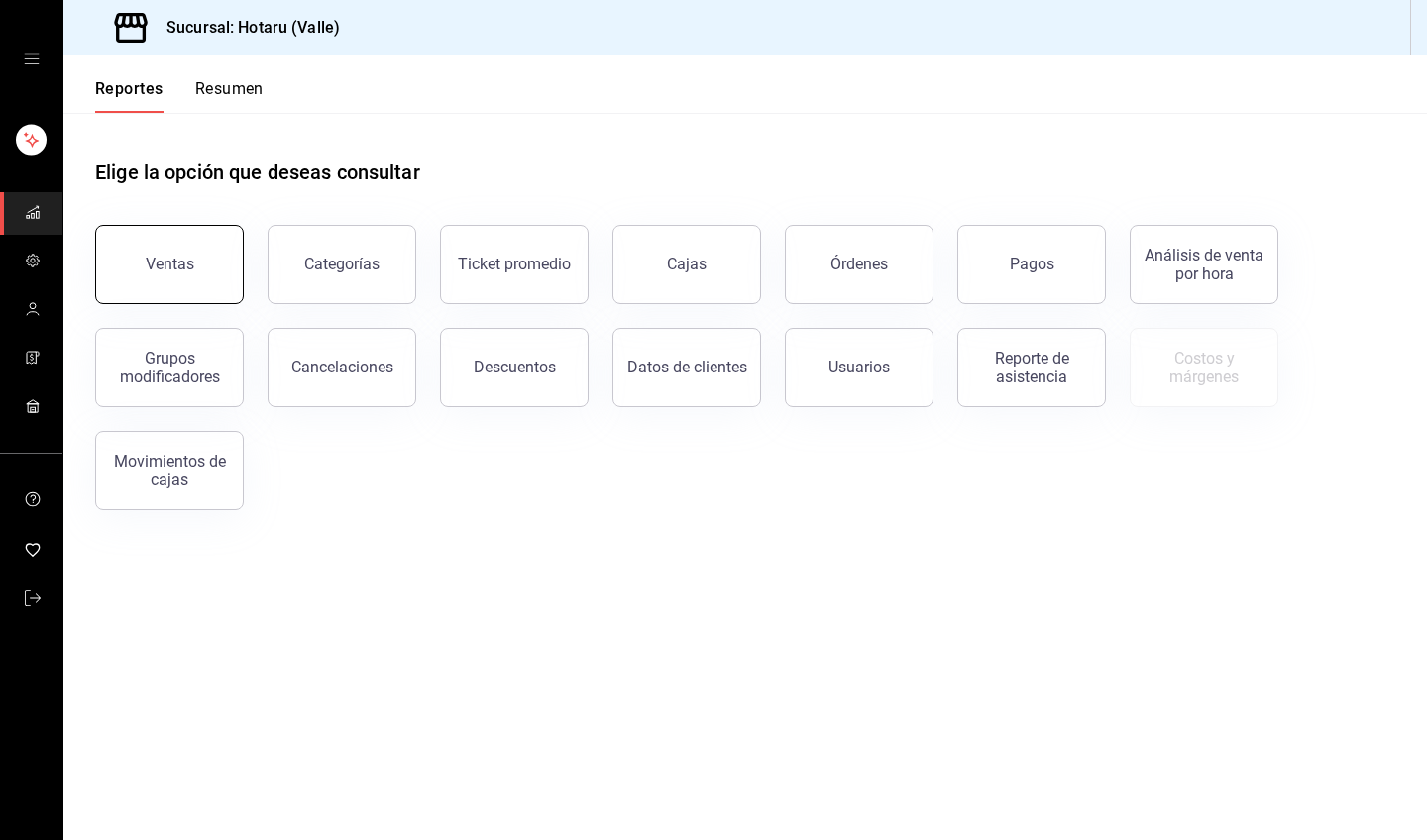 click on "Ventas" at bounding box center (169, 264) 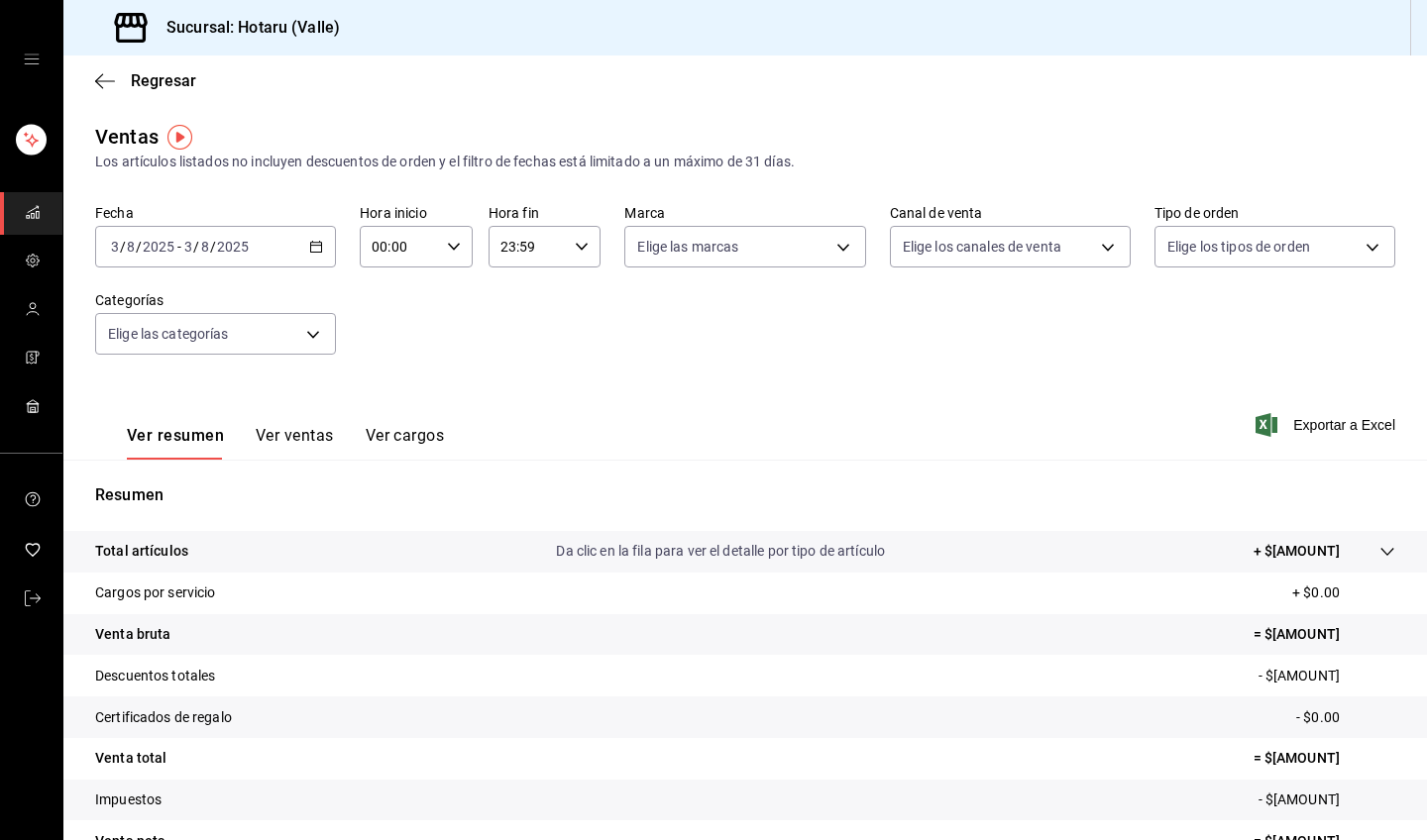 click 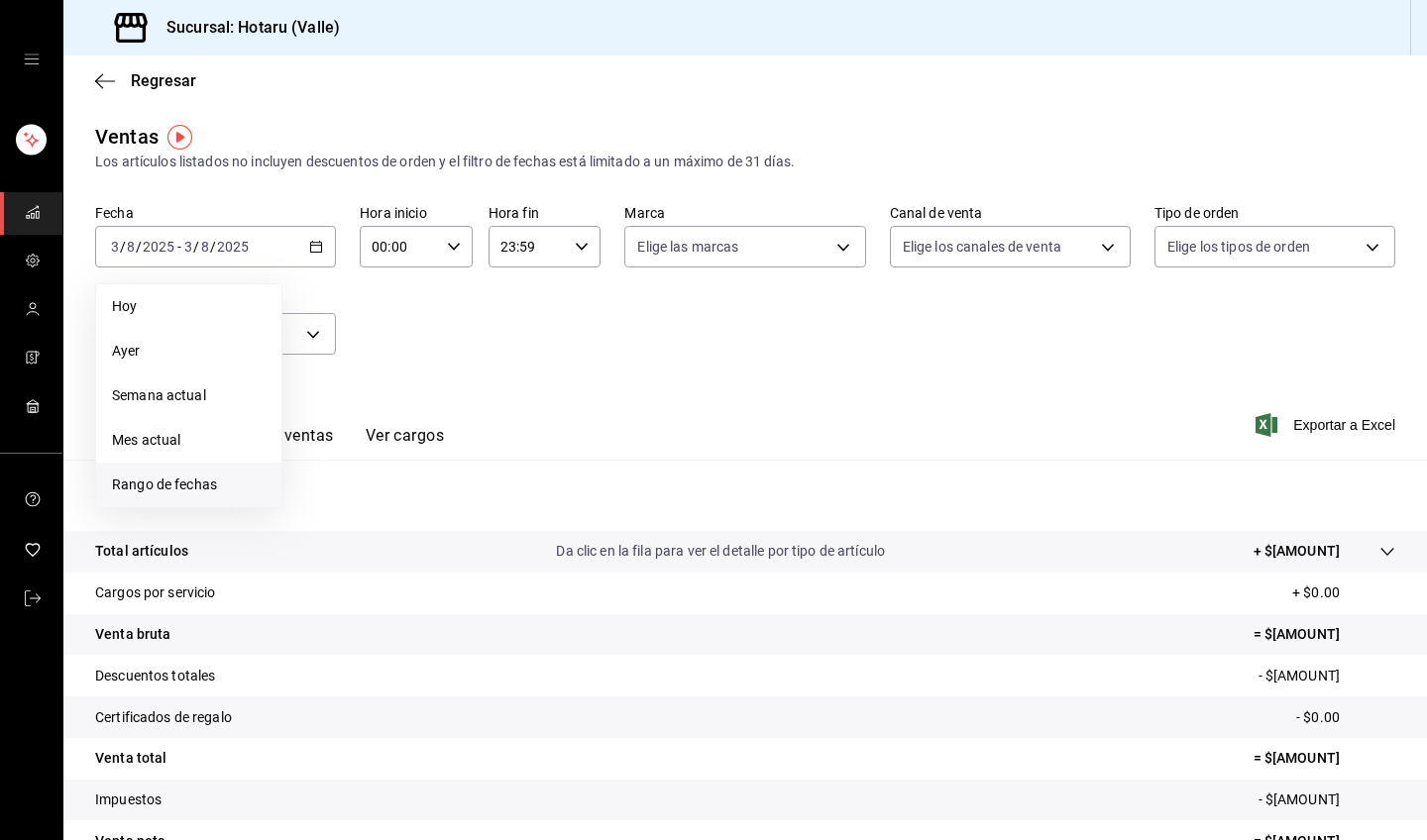 click on "Rango de fechas" at bounding box center [188, 484] 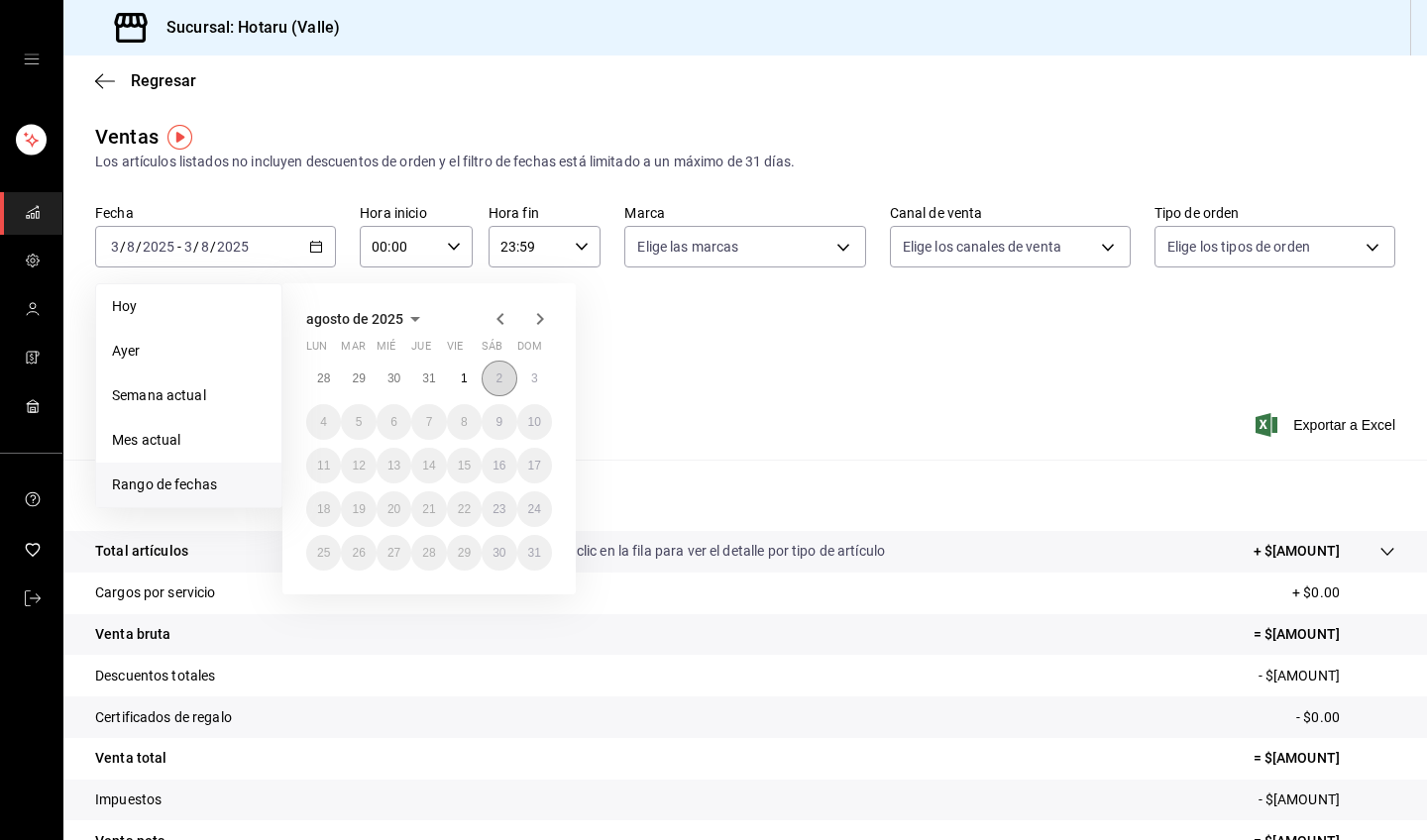 click on "2" at bounding box center (498, 378) 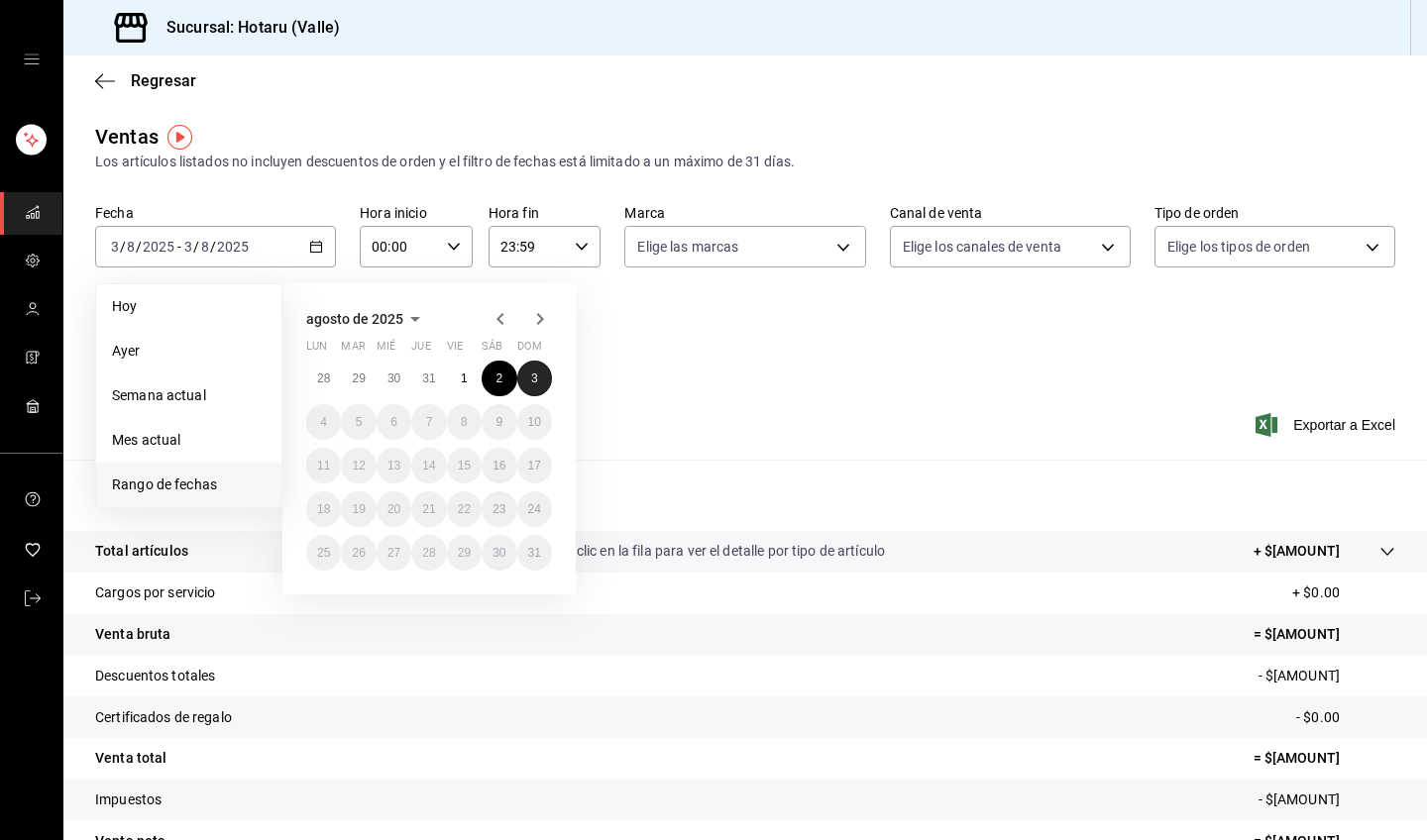 click on "3" at bounding box center [534, 378] 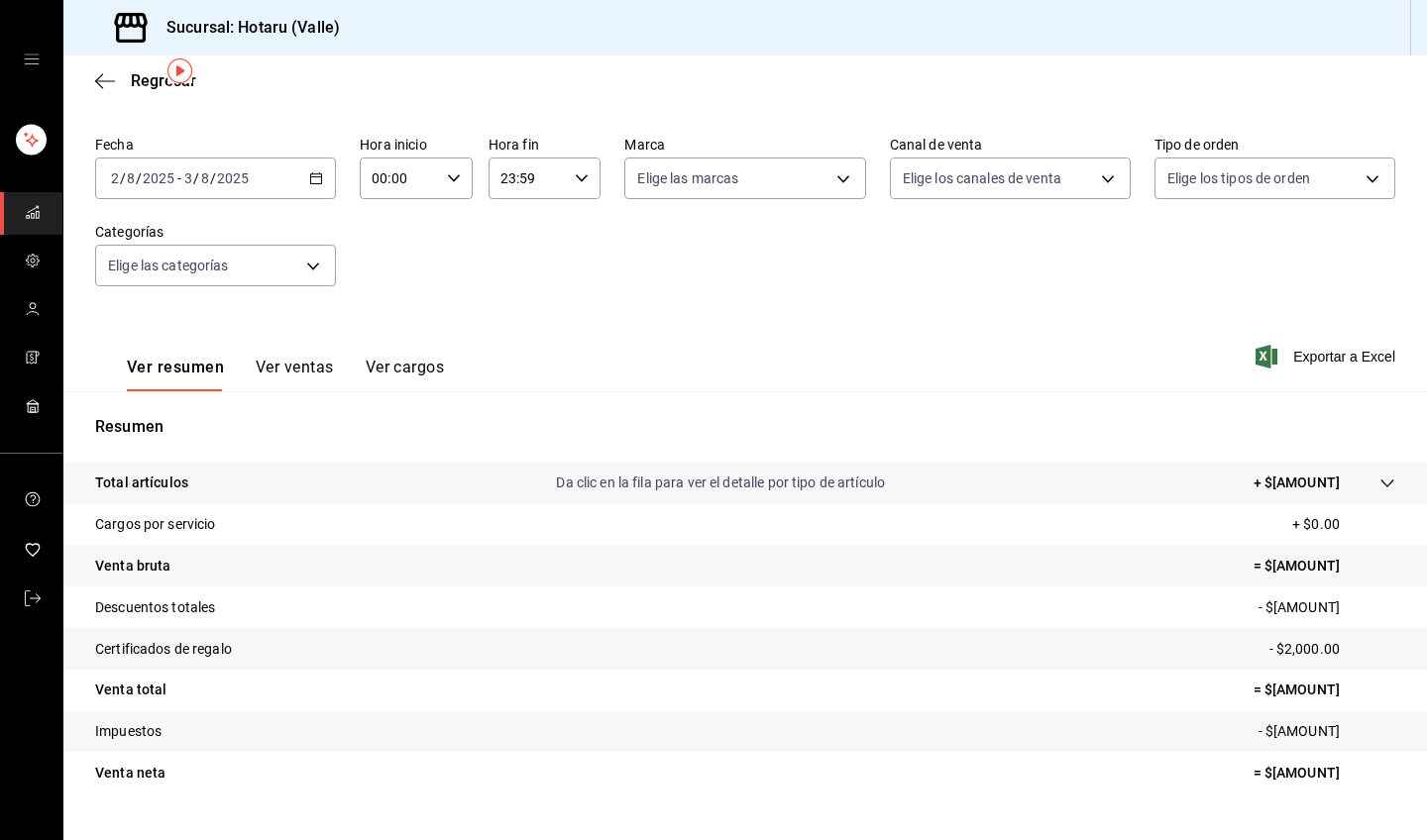 scroll, scrollTop: 66, scrollLeft: 0, axis: vertical 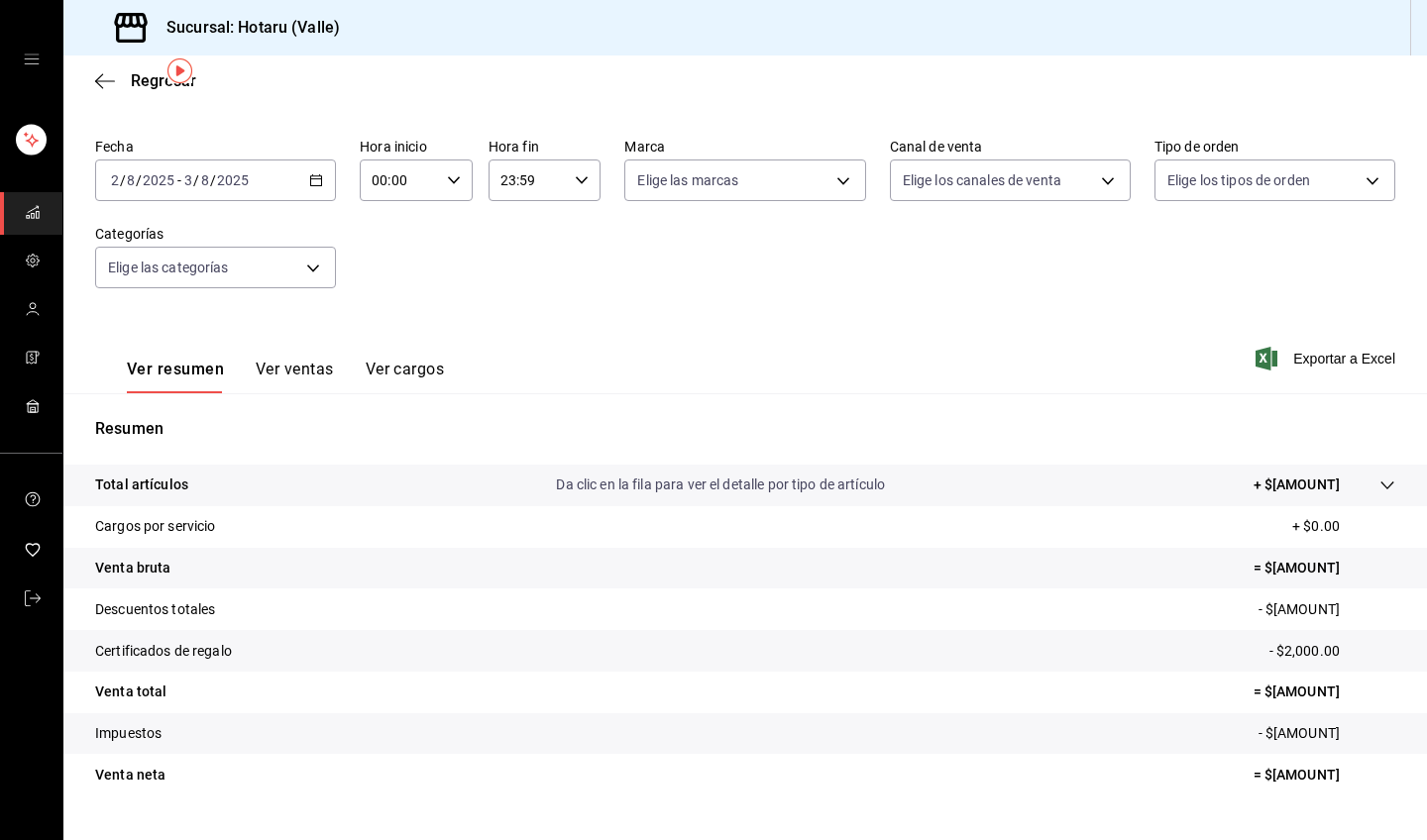 click on "Da clic en la fila para ver el detalle por tipo de artículo" at bounding box center (720, 484) 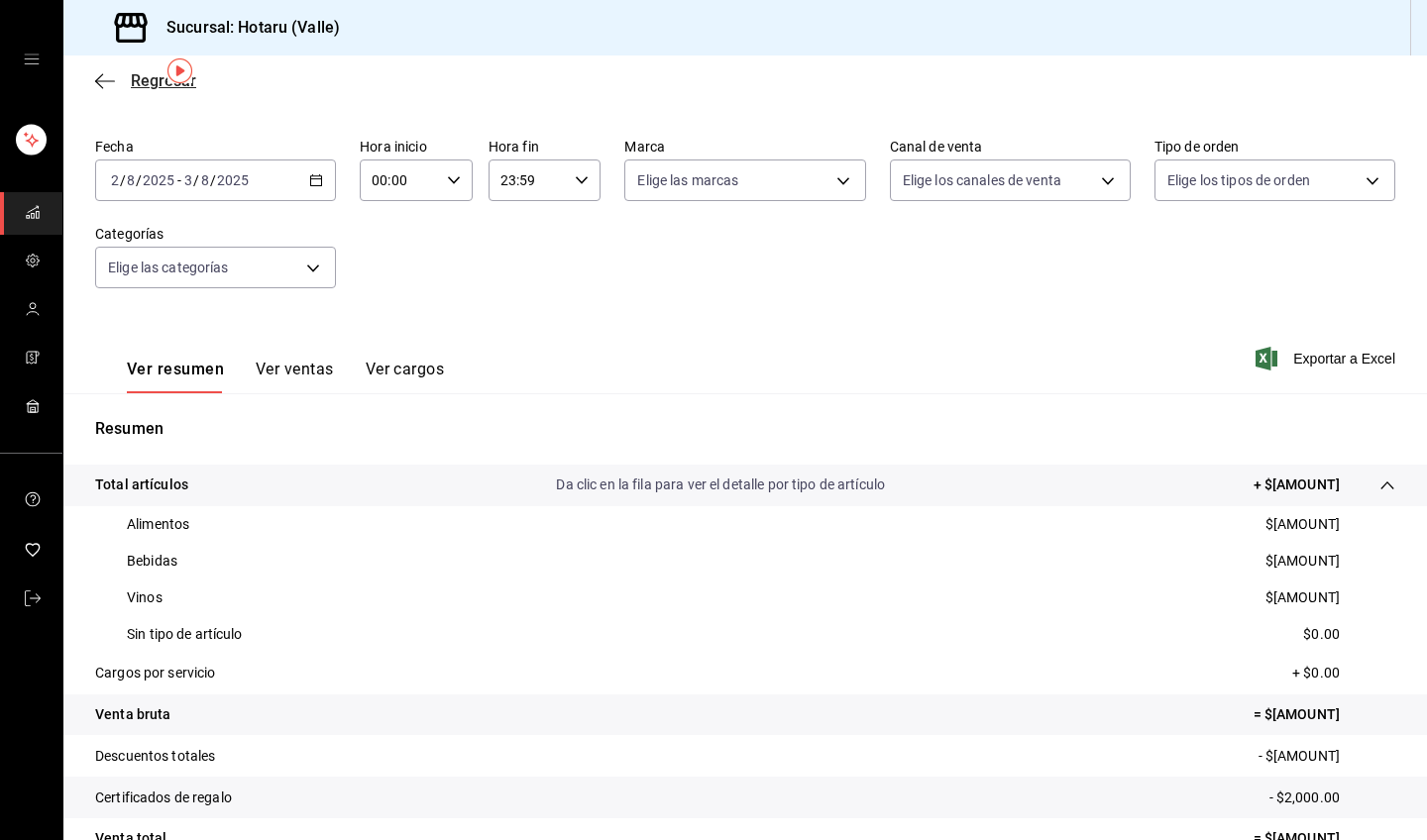 click 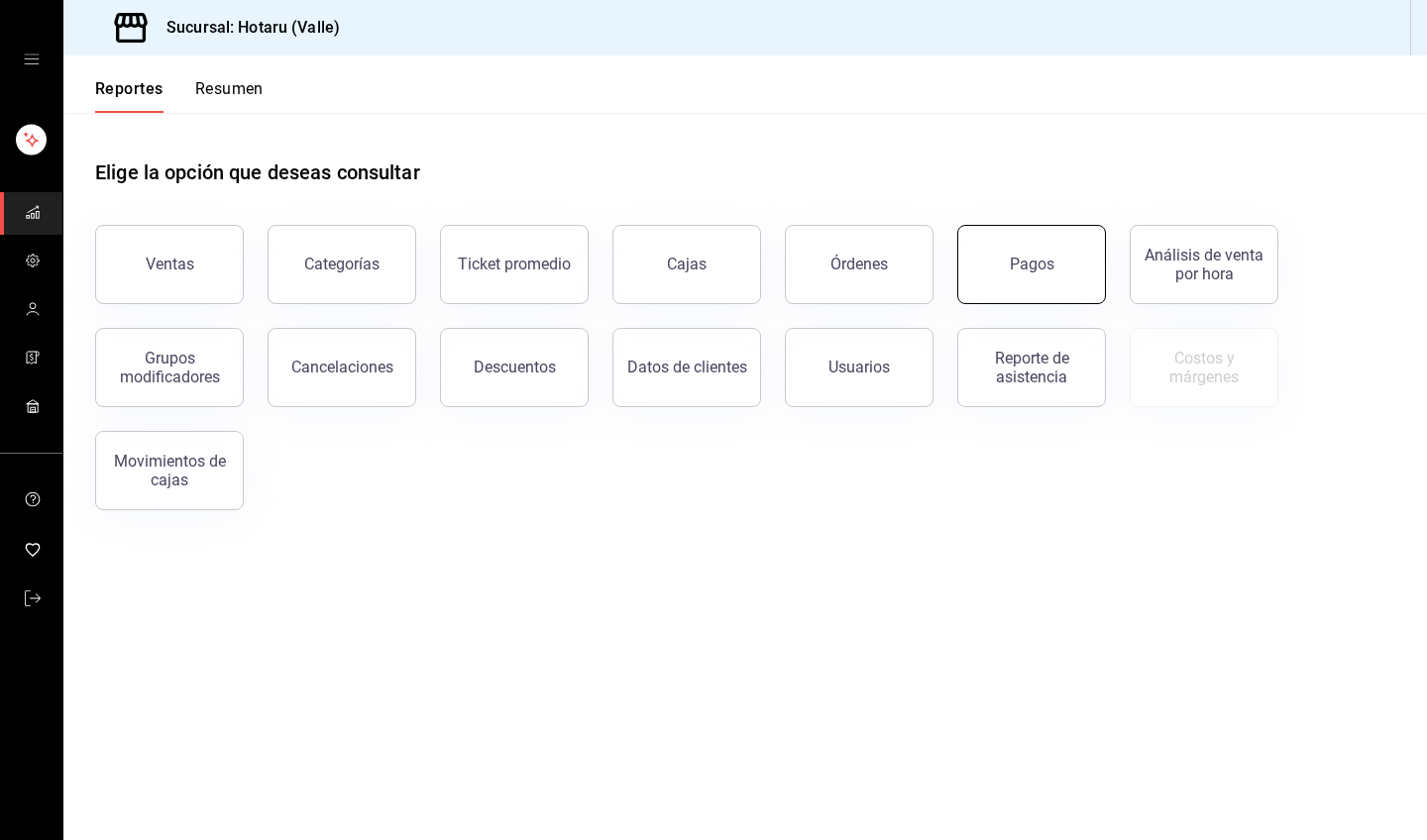 click on "Pagos" at bounding box center (1032, 264) 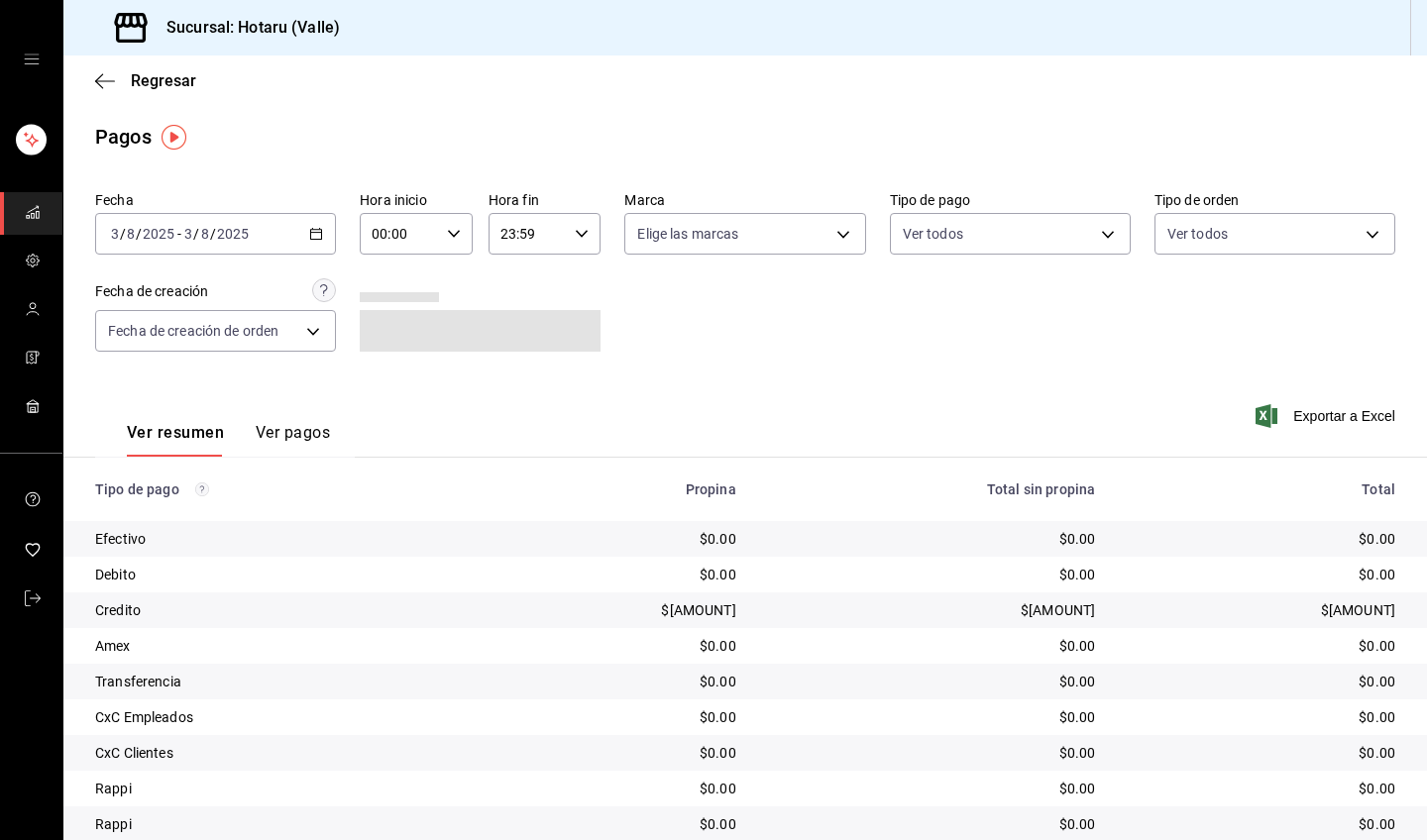 click 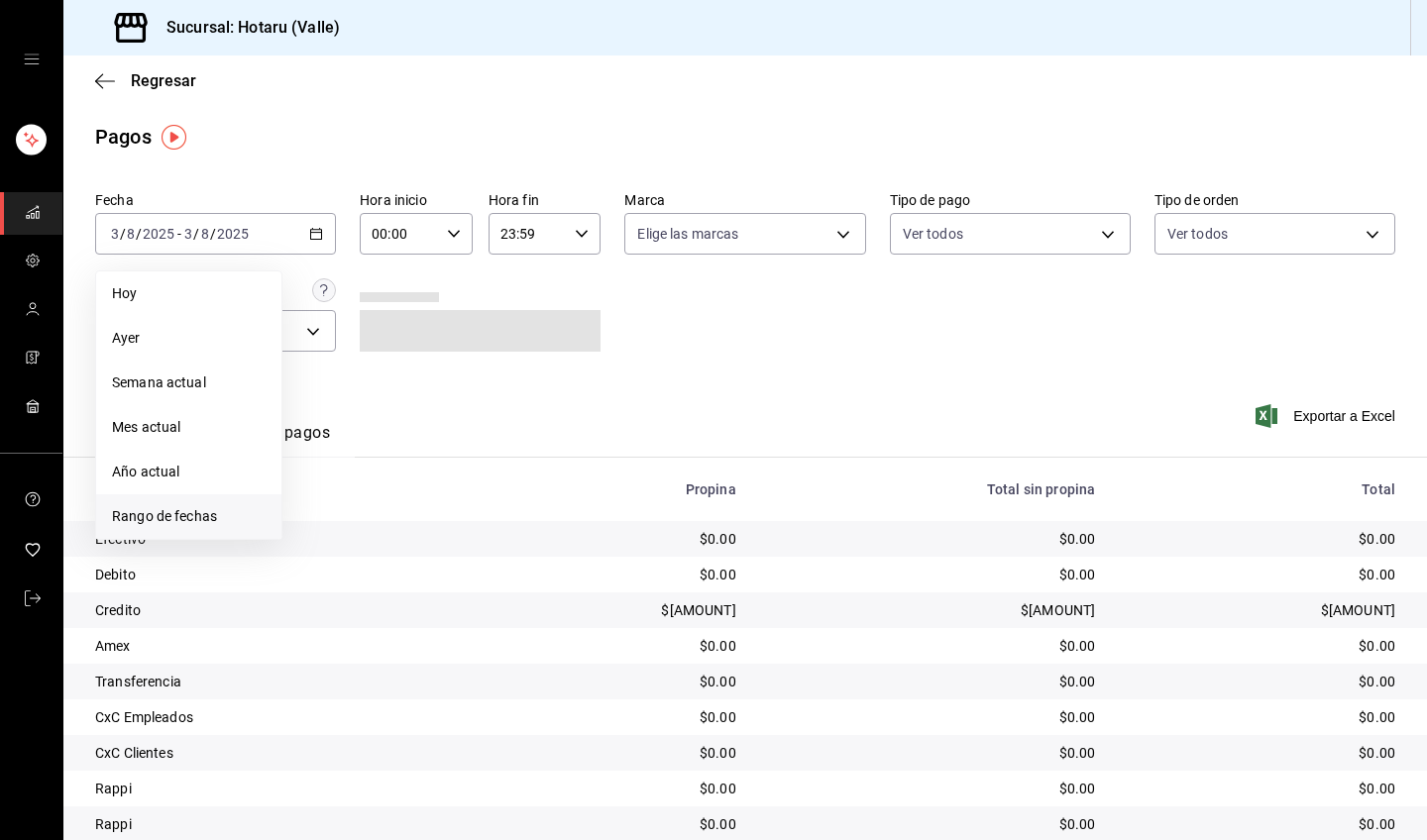 click on "Rango de fechas" at bounding box center [188, 516] 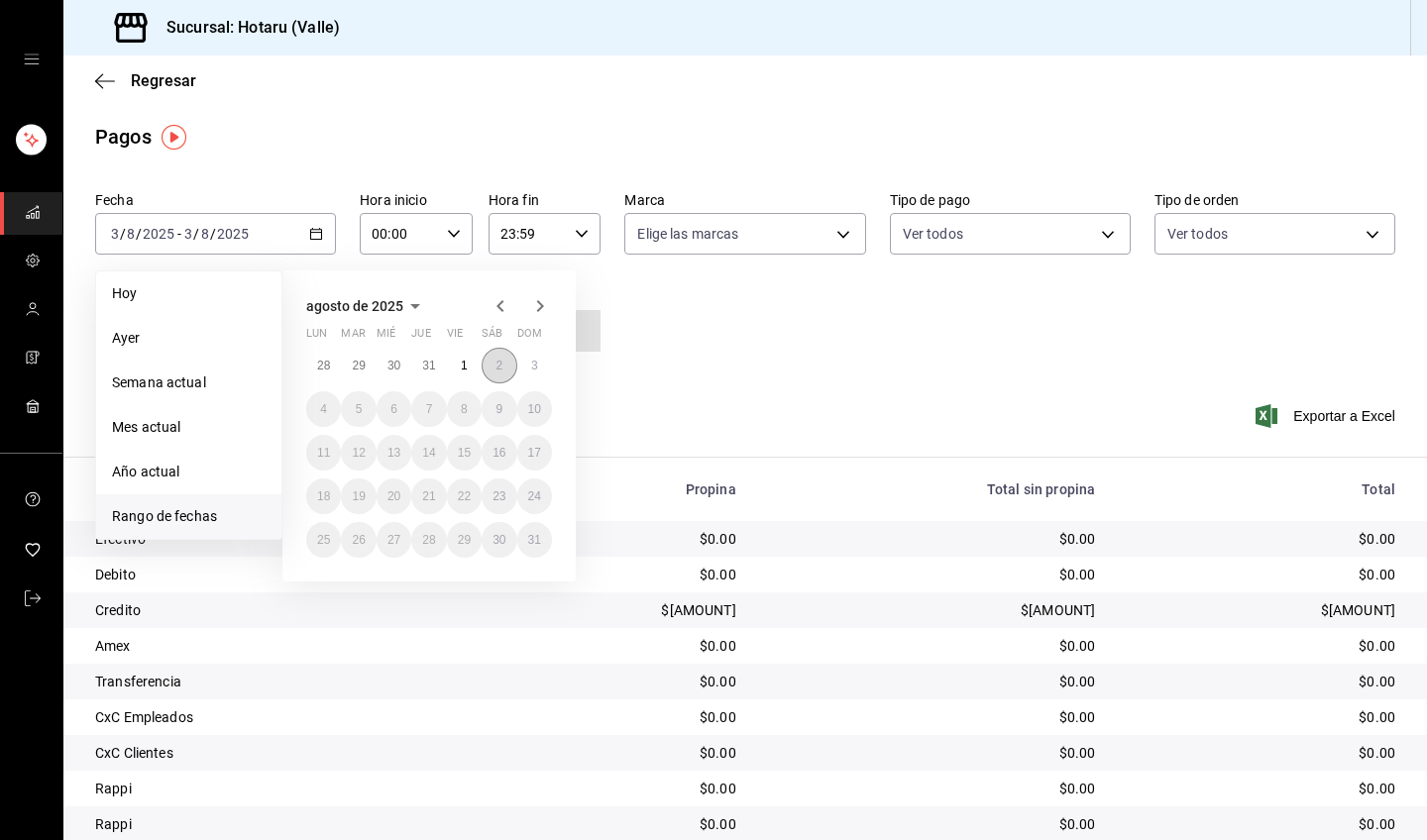 click on "2" at bounding box center [498, 366] 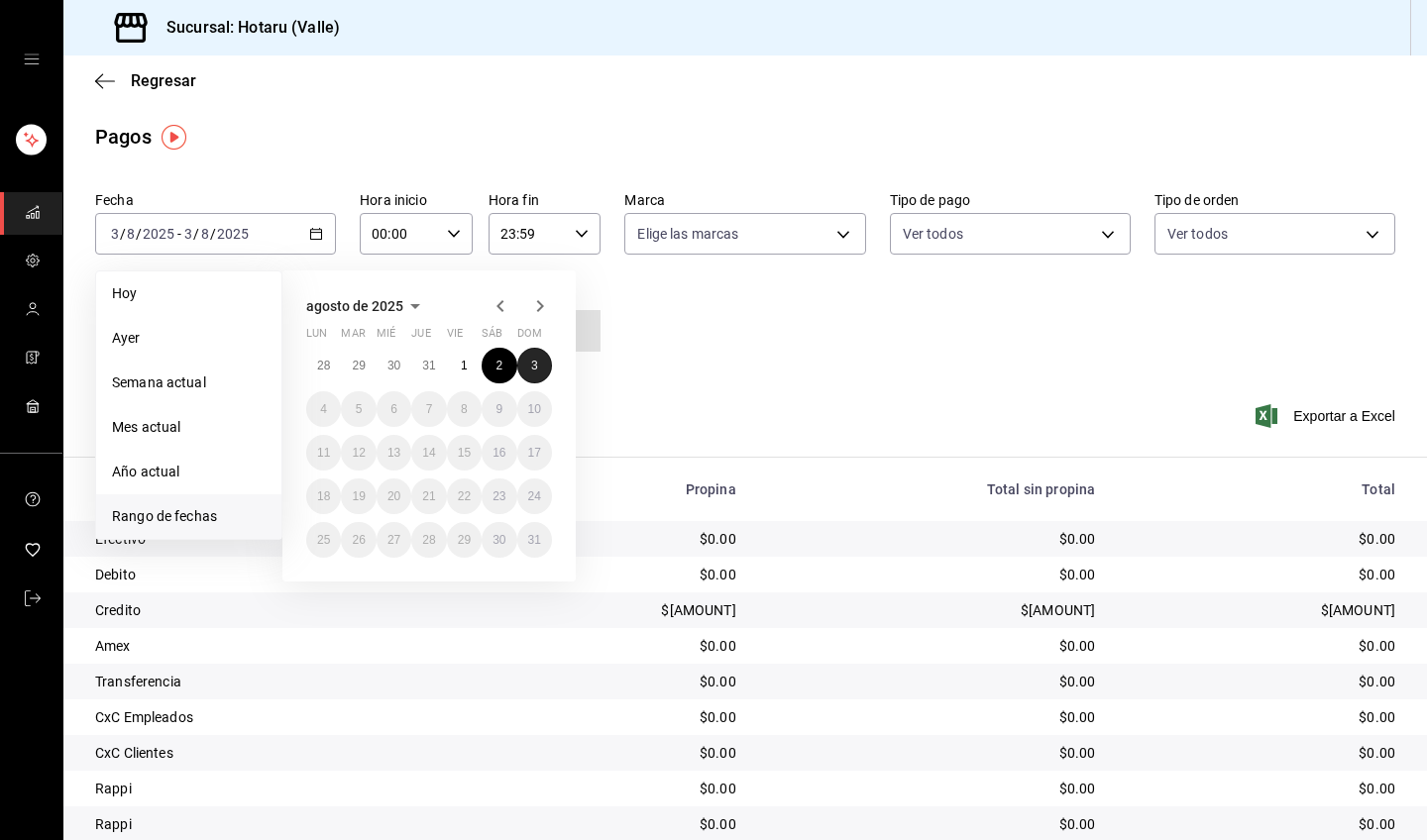 click on "3" at bounding box center (534, 366) 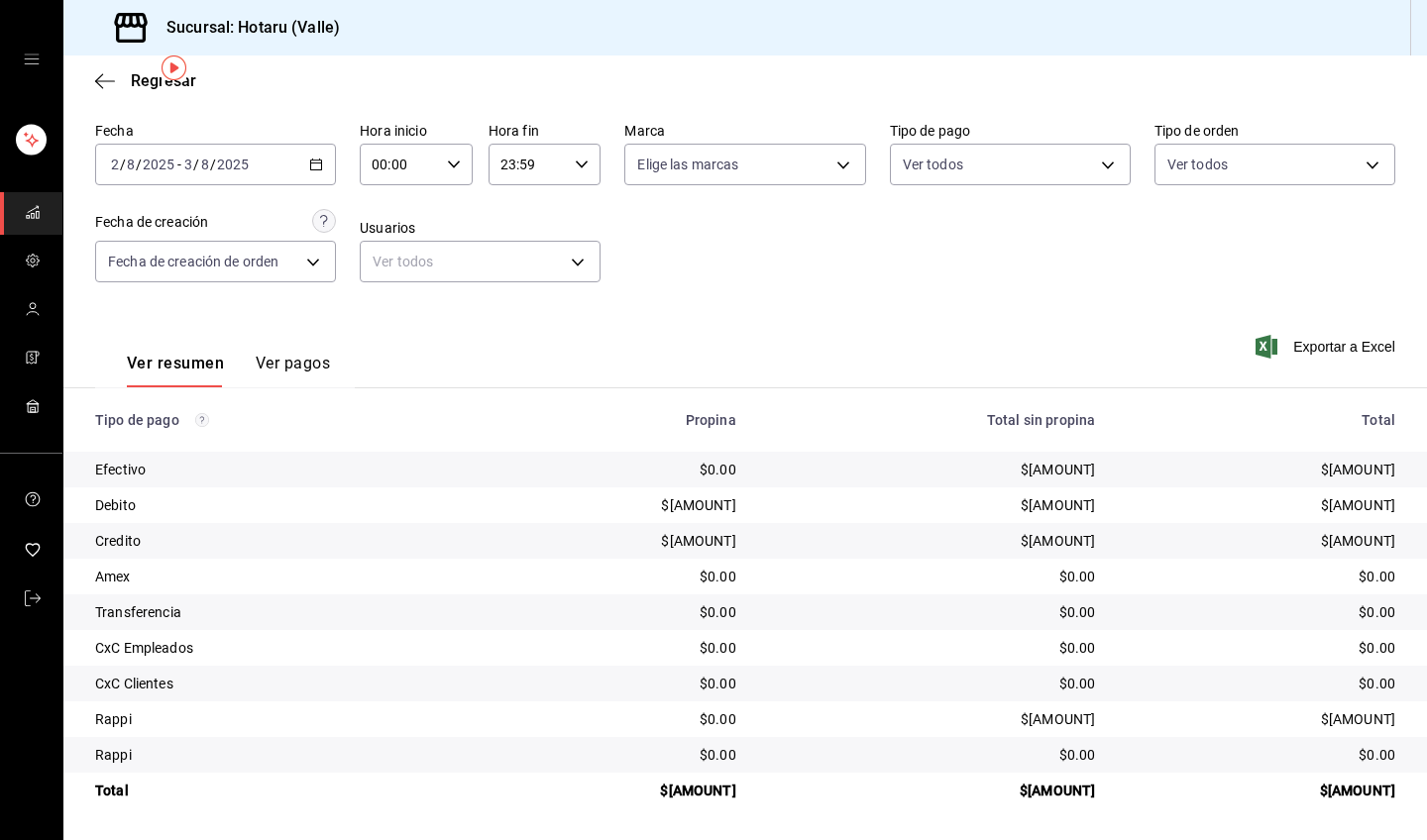 scroll, scrollTop: 69, scrollLeft: 0, axis: vertical 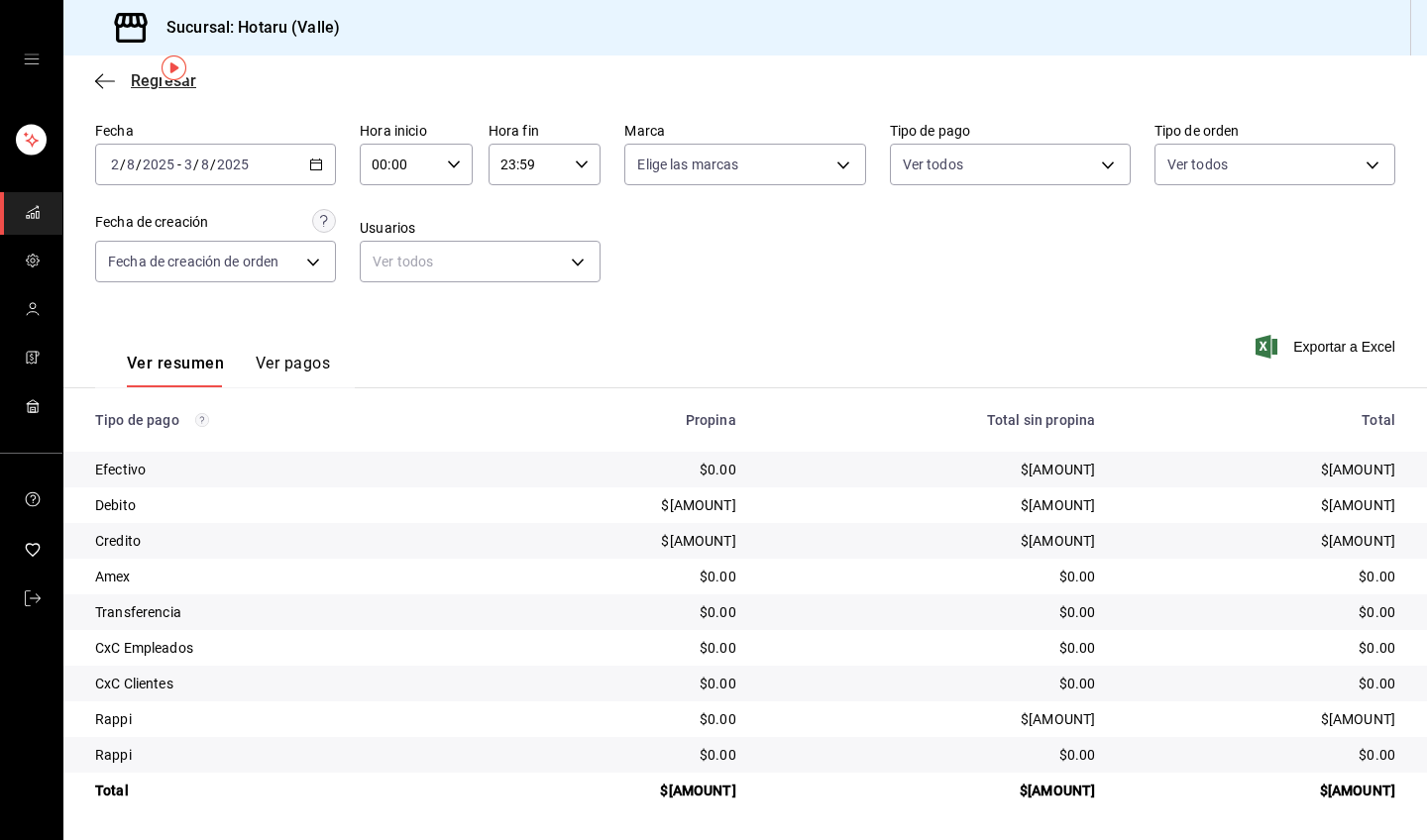 click 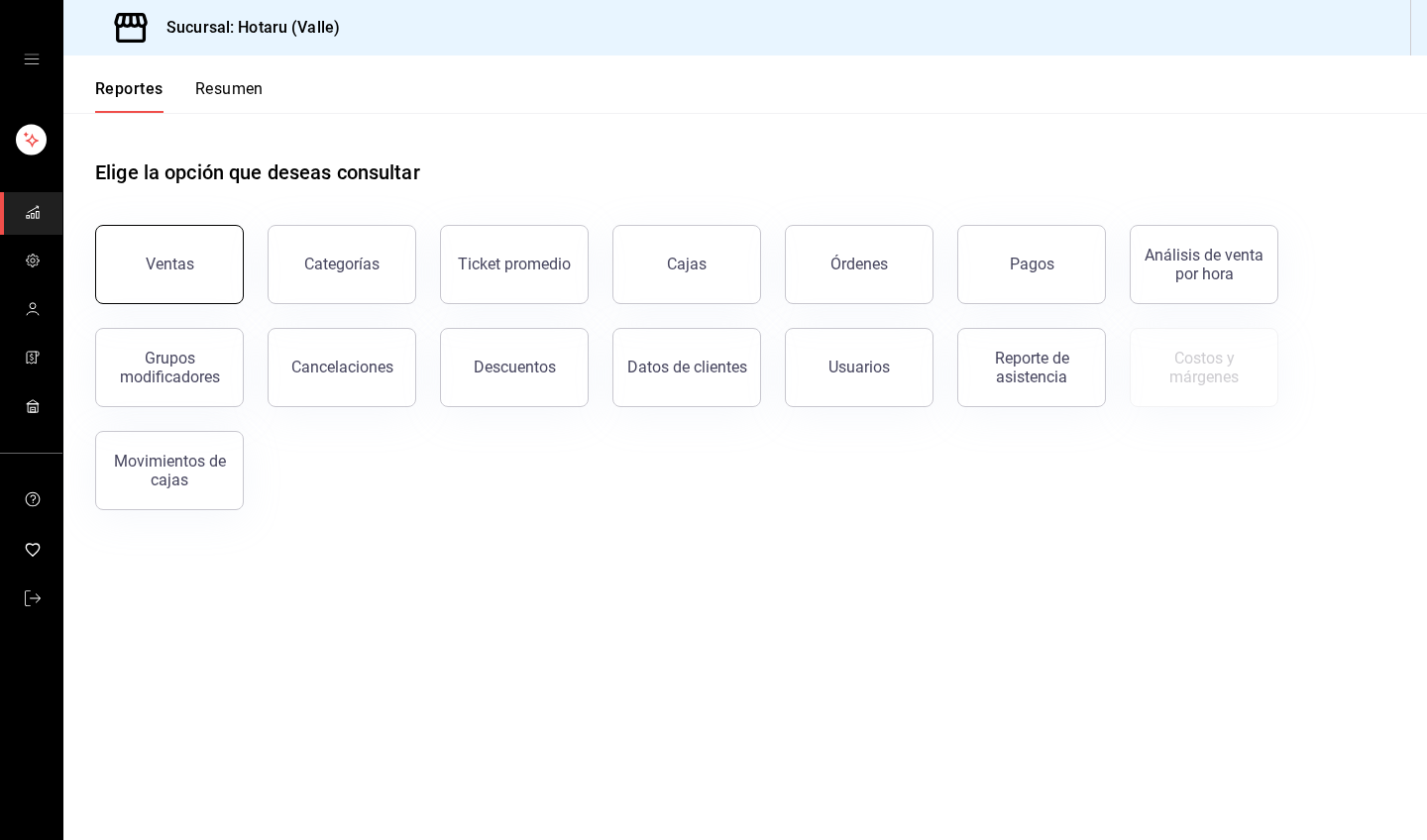 click on "Ventas" at bounding box center [169, 264] 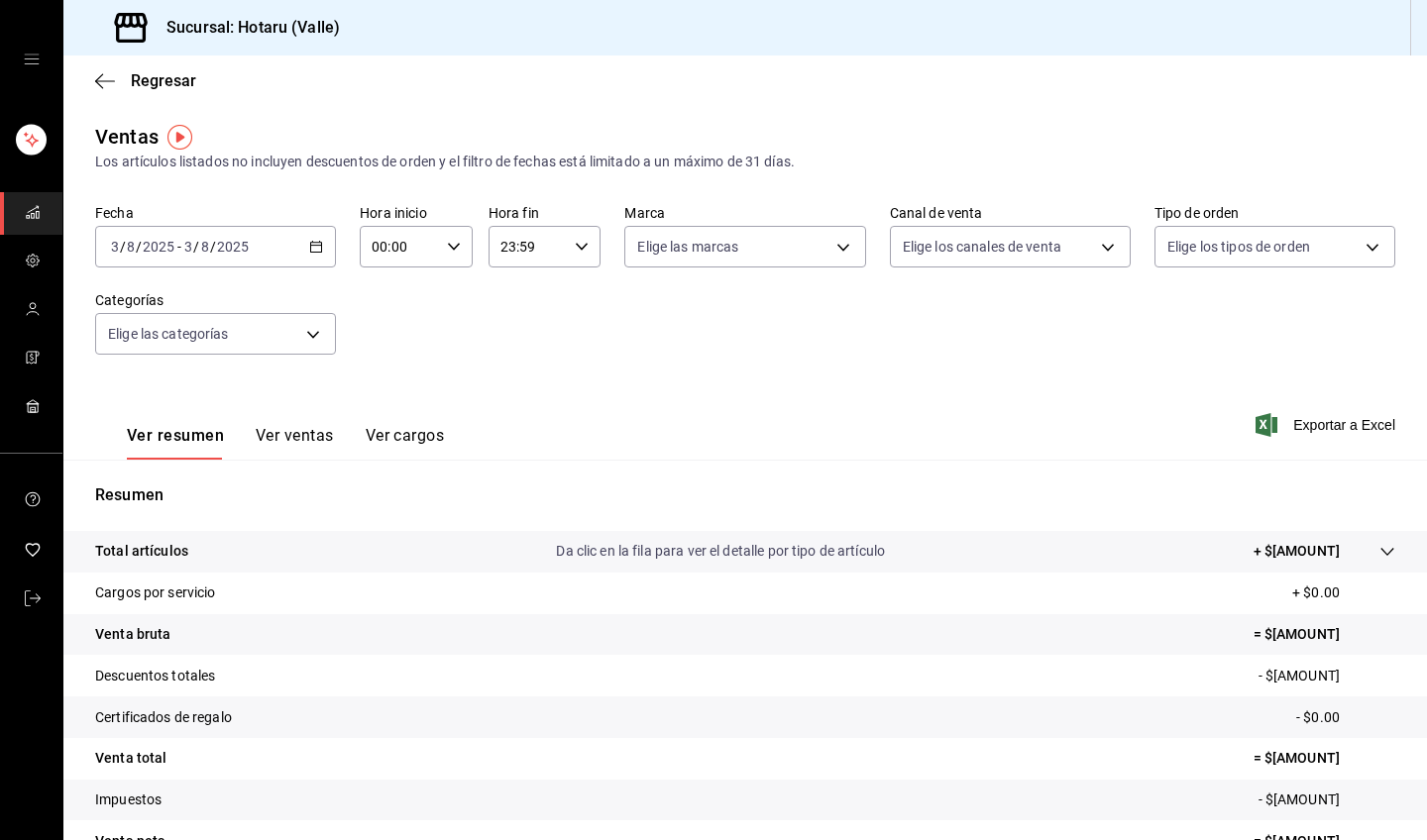 click 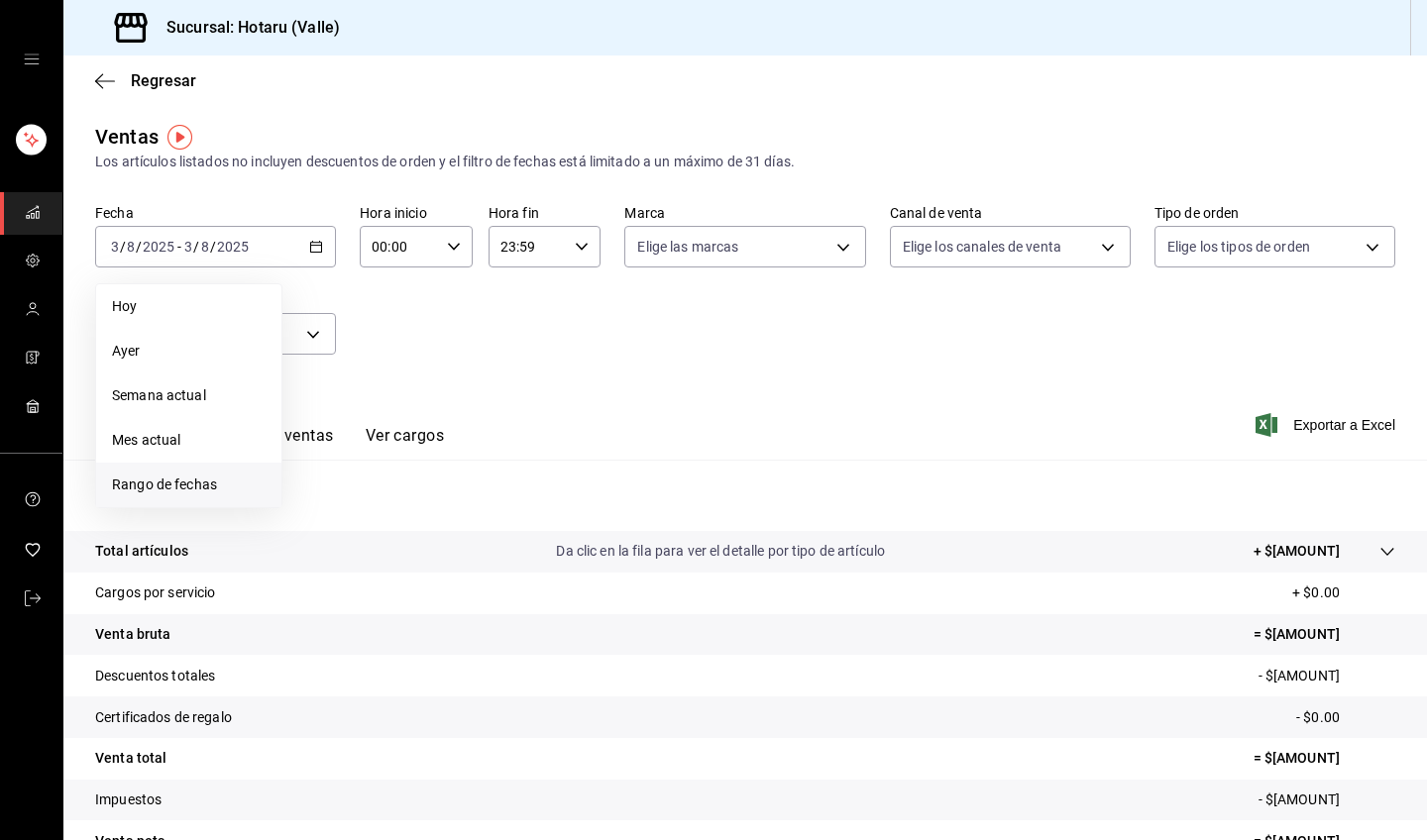 click on "Rango de fechas" at bounding box center [188, 484] 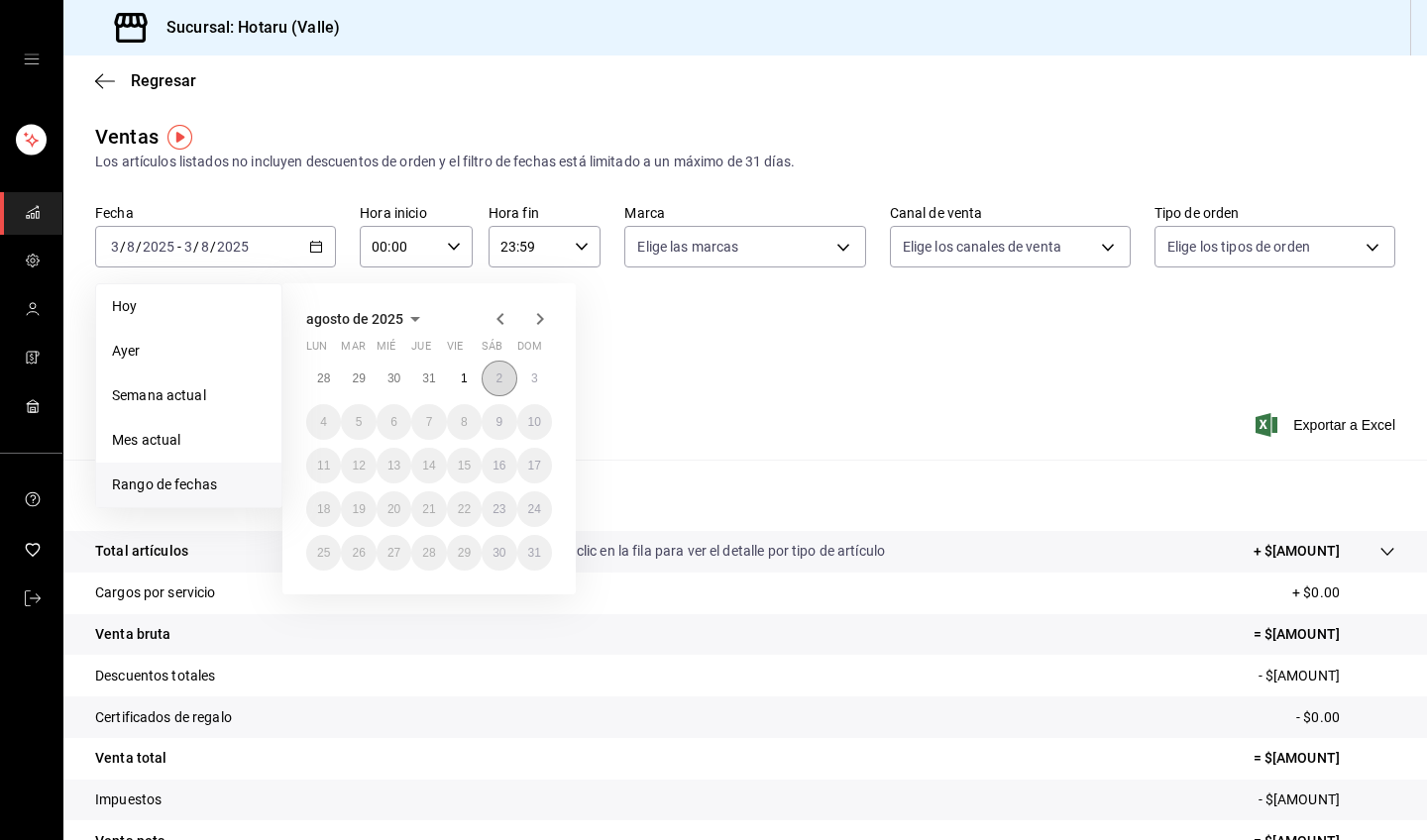 click on "2" at bounding box center [498, 378] 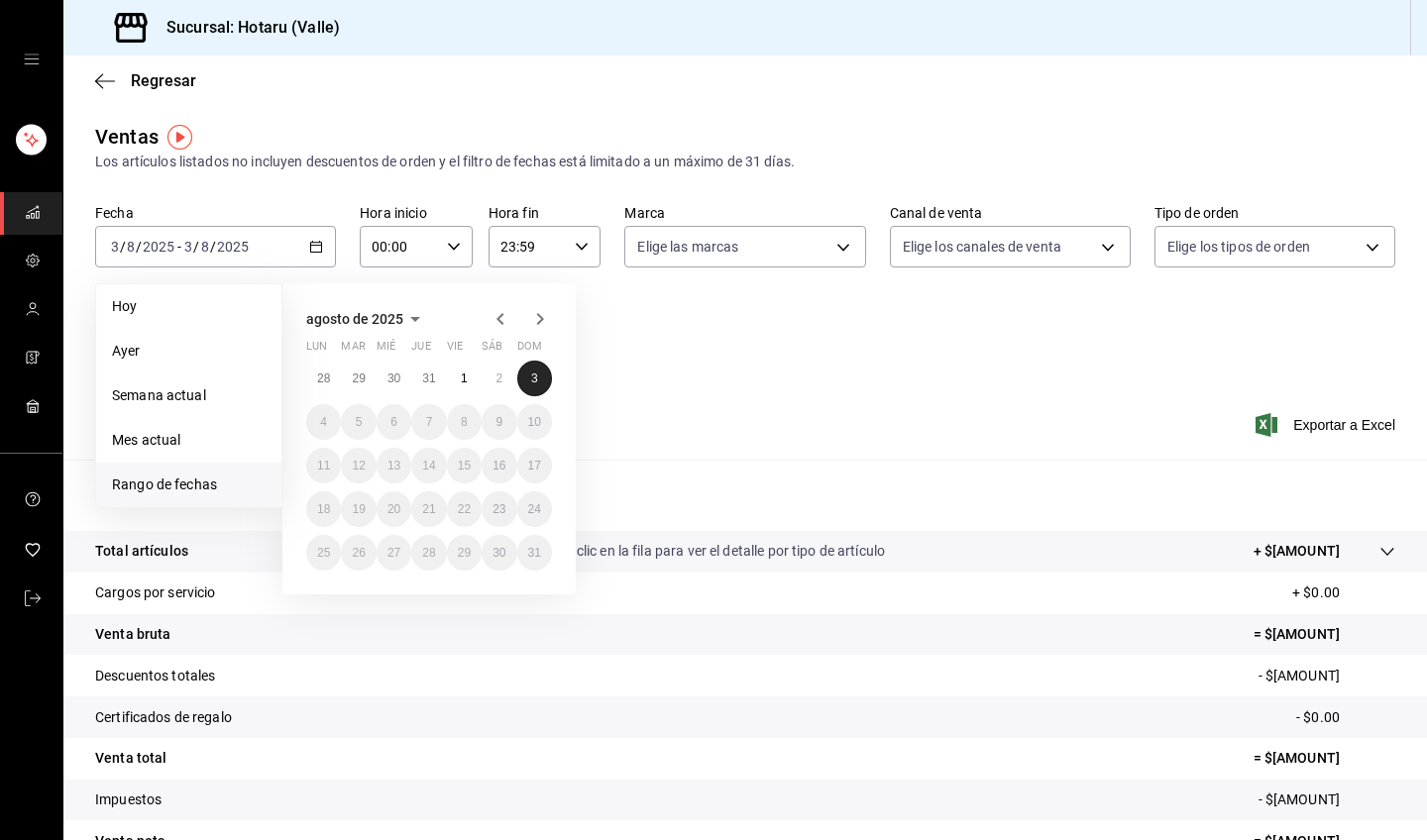 click on "3" at bounding box center (534, 378) 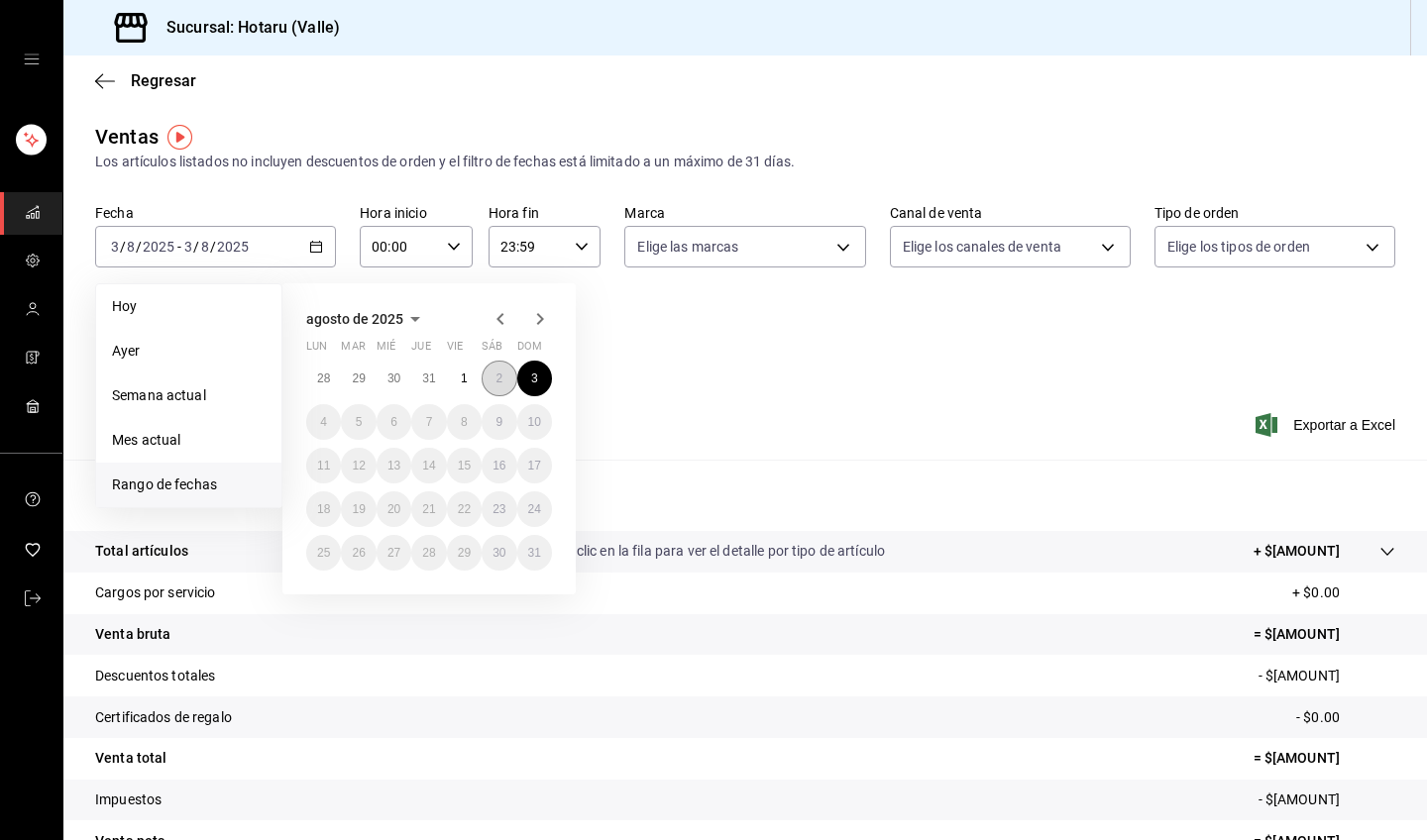 click on "2" at bounding box center (498, 378) 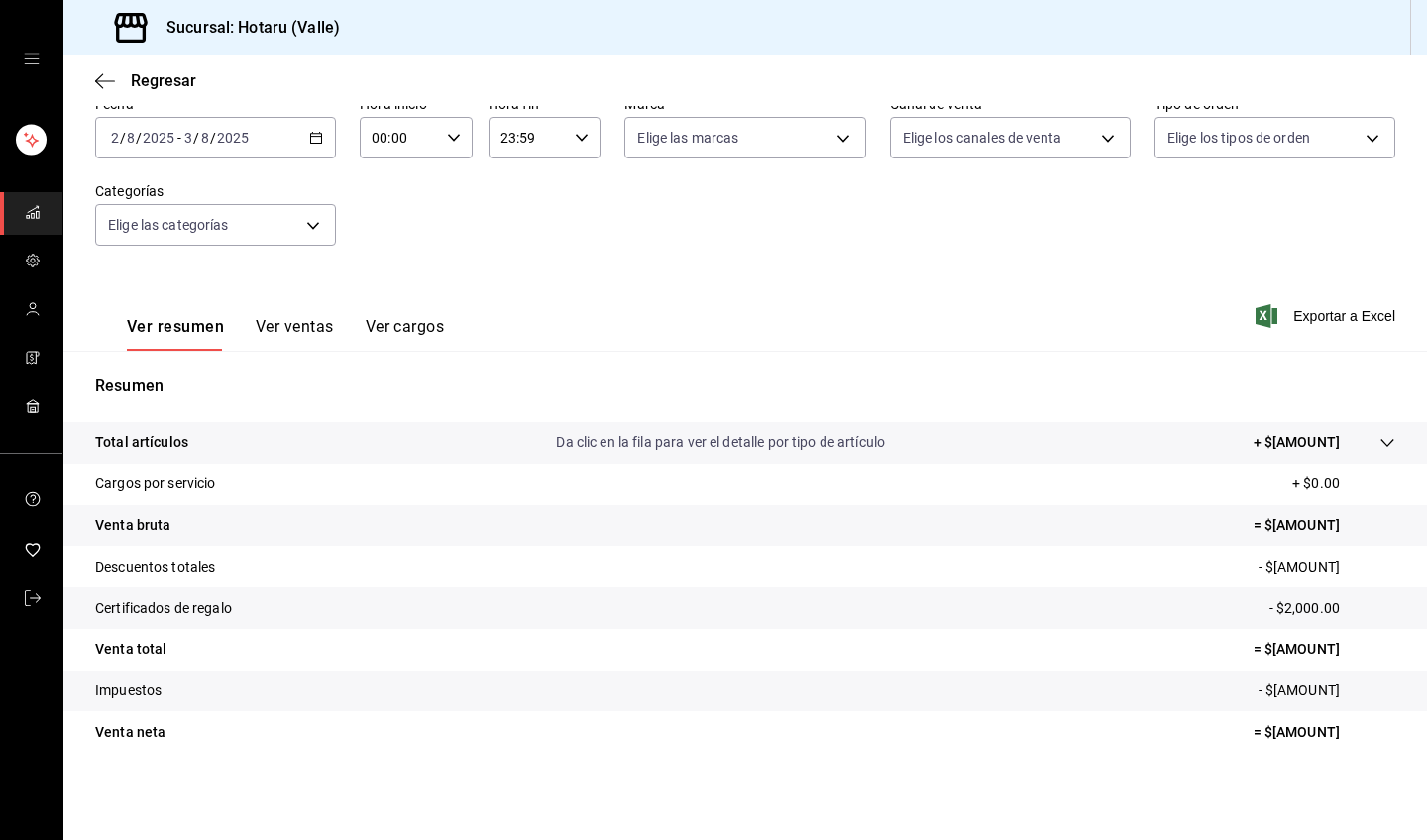 scroll, scrollTop: 109, scrollLeft: 0, axis: vertical 